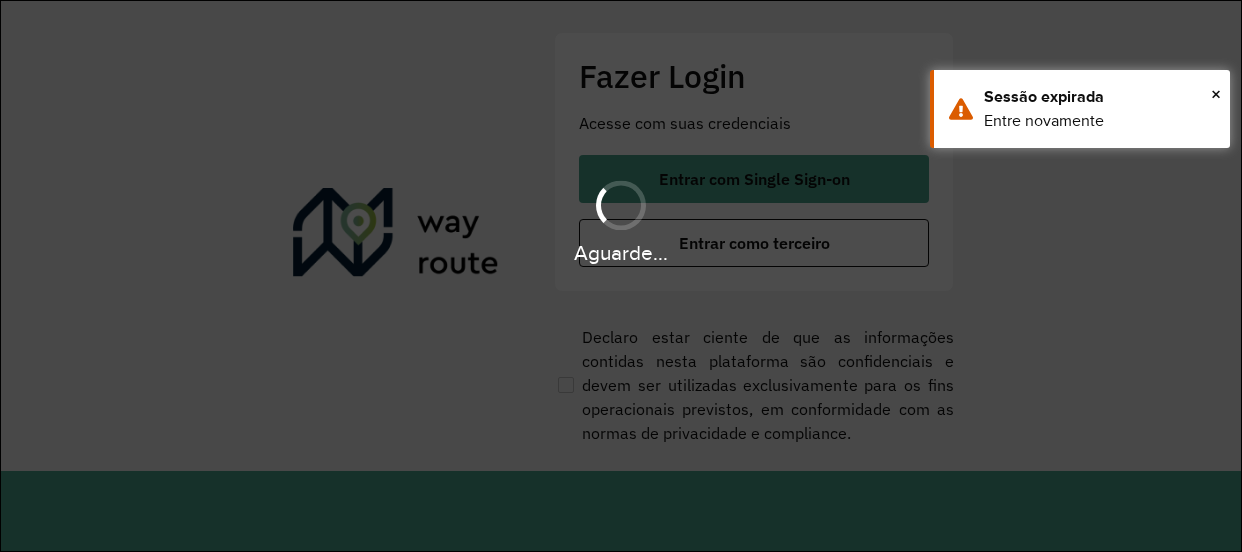 scroll, scrollTop: 0, scrollLeft: 0, axis: both 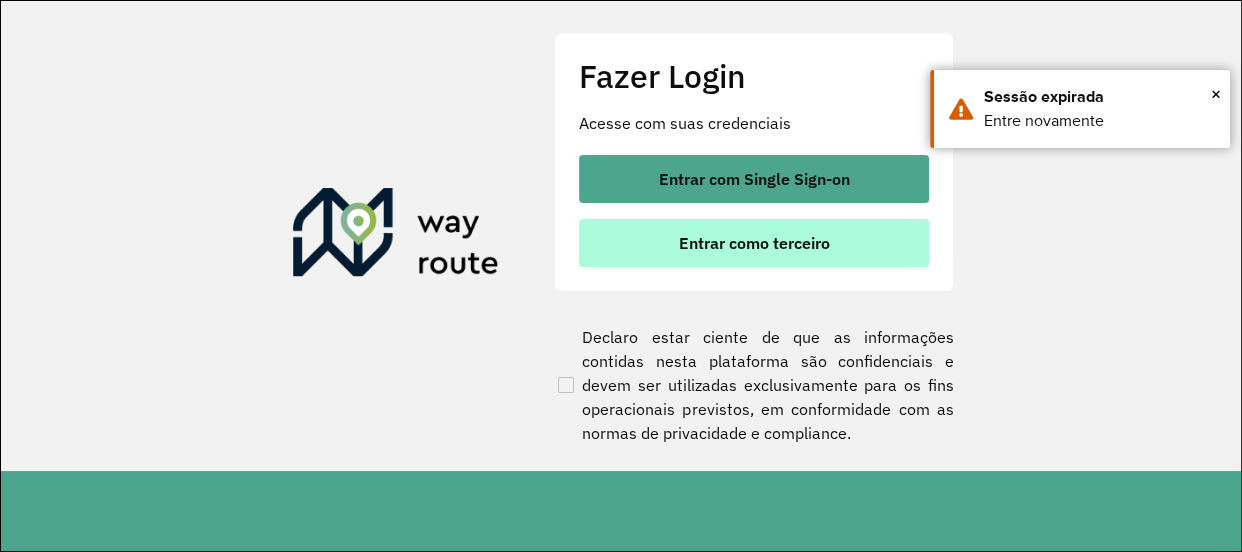click on "Entrar como terceiro" at bounding box center [754, 243] 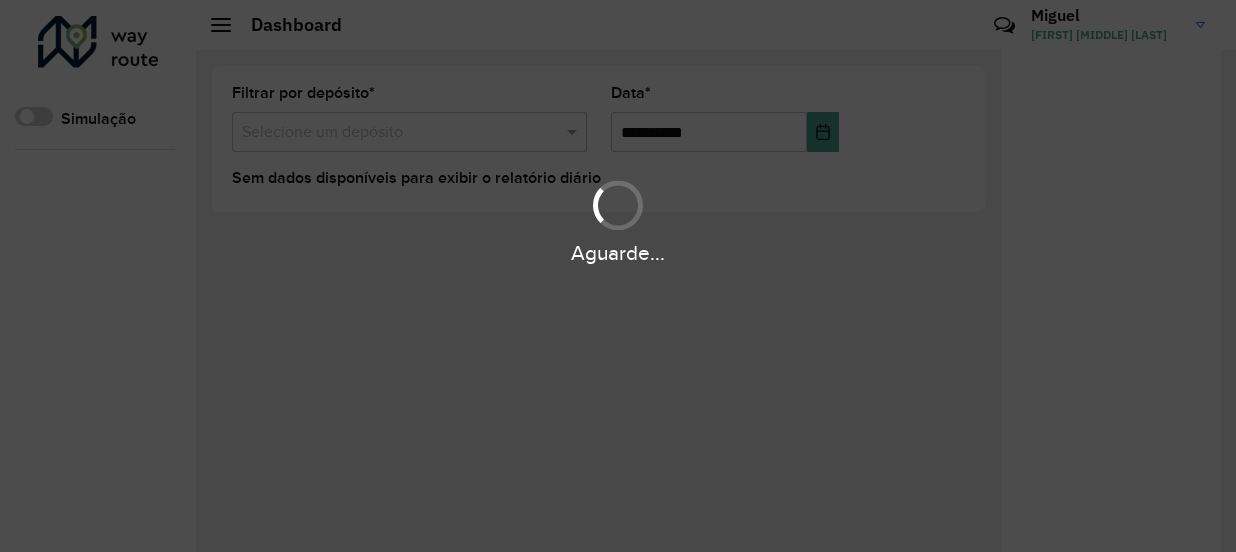 scroll, scrollTop: 0, scrollLeft: 0, axis: both 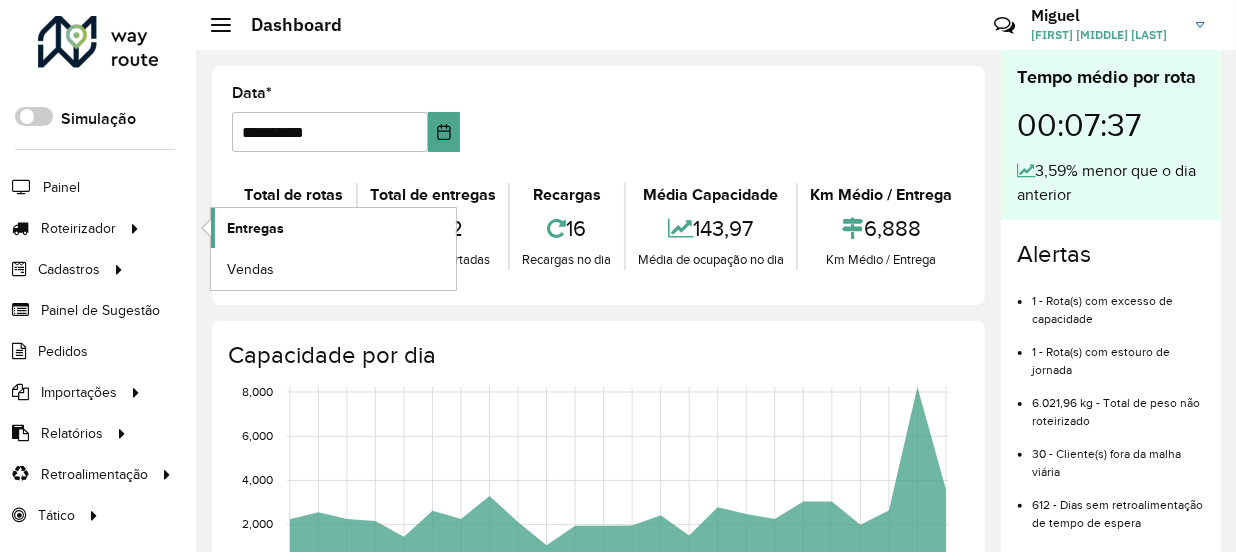 click on "Entregas" 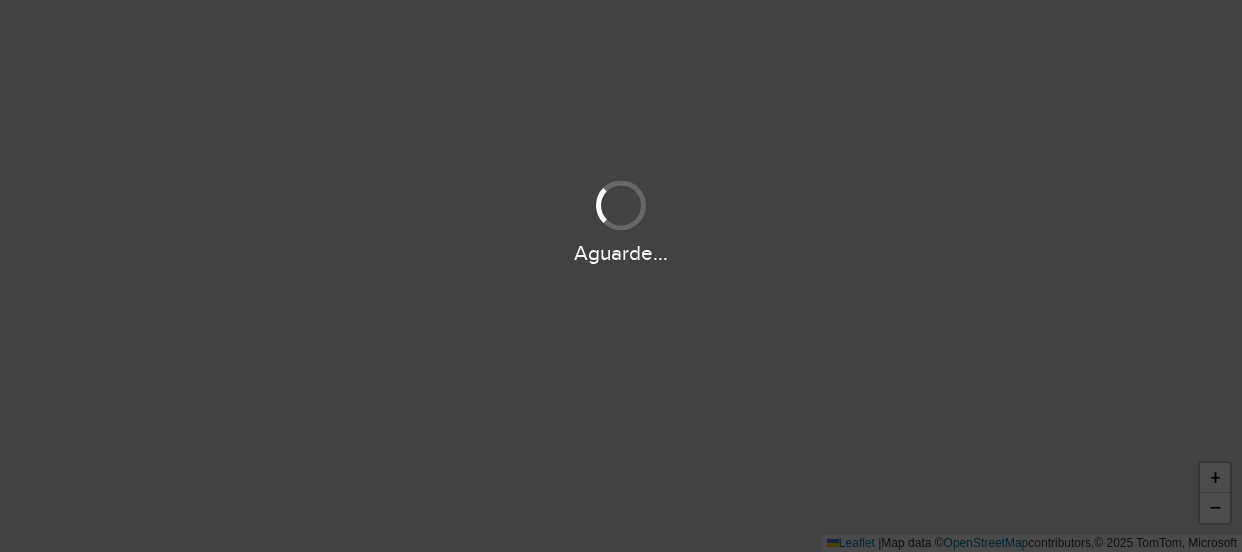 scroll, scrollTop: 0, scrollLeft: 0, axis: both 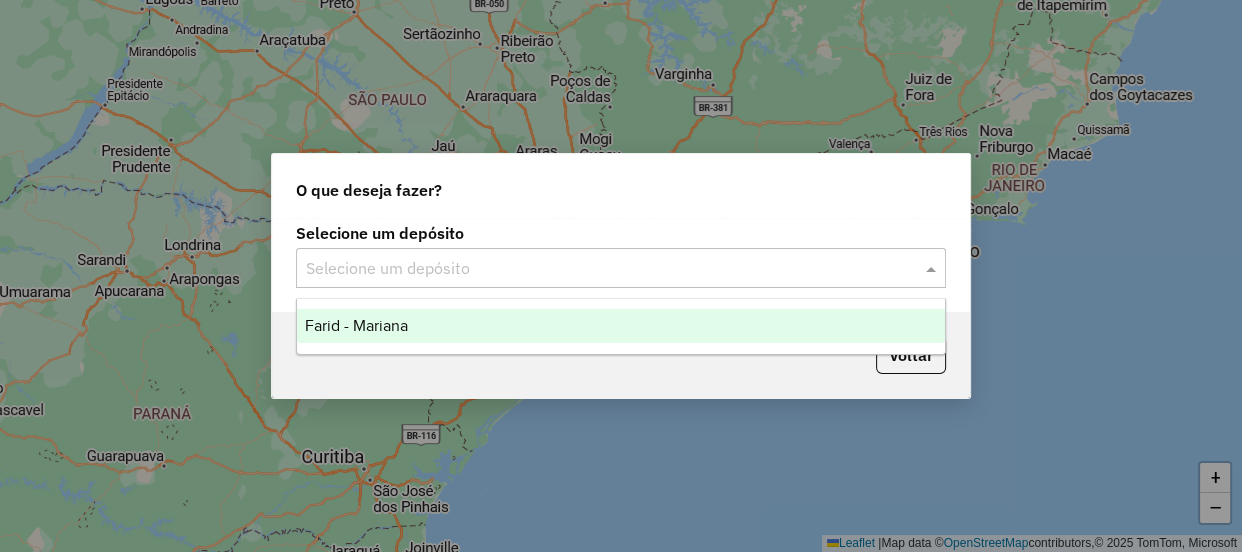 click 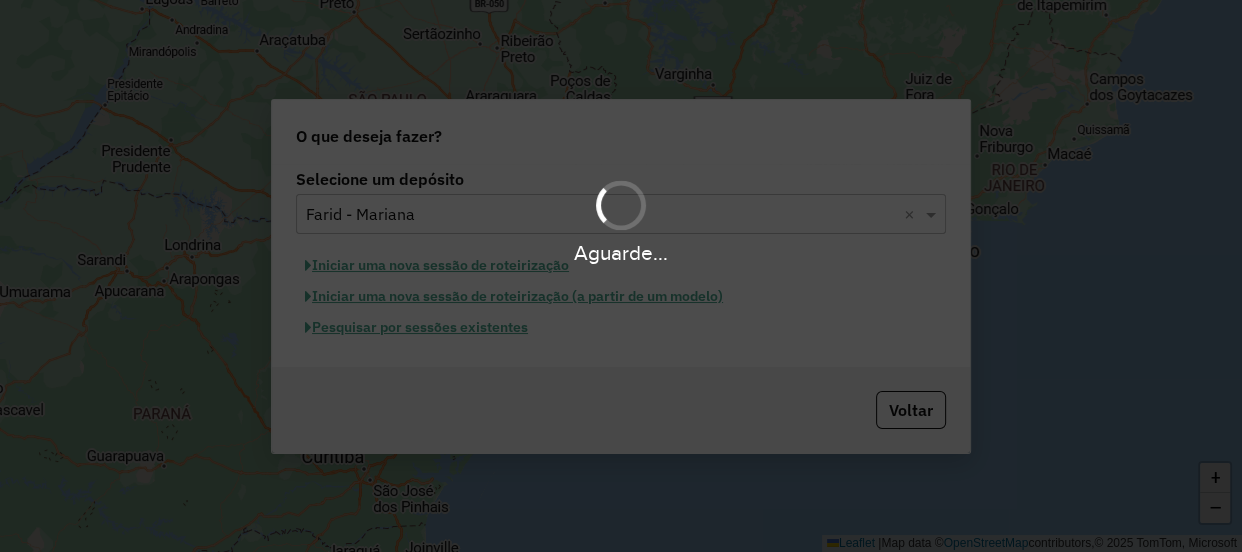click on "Aguarde..." at bounding box center [621, 276] 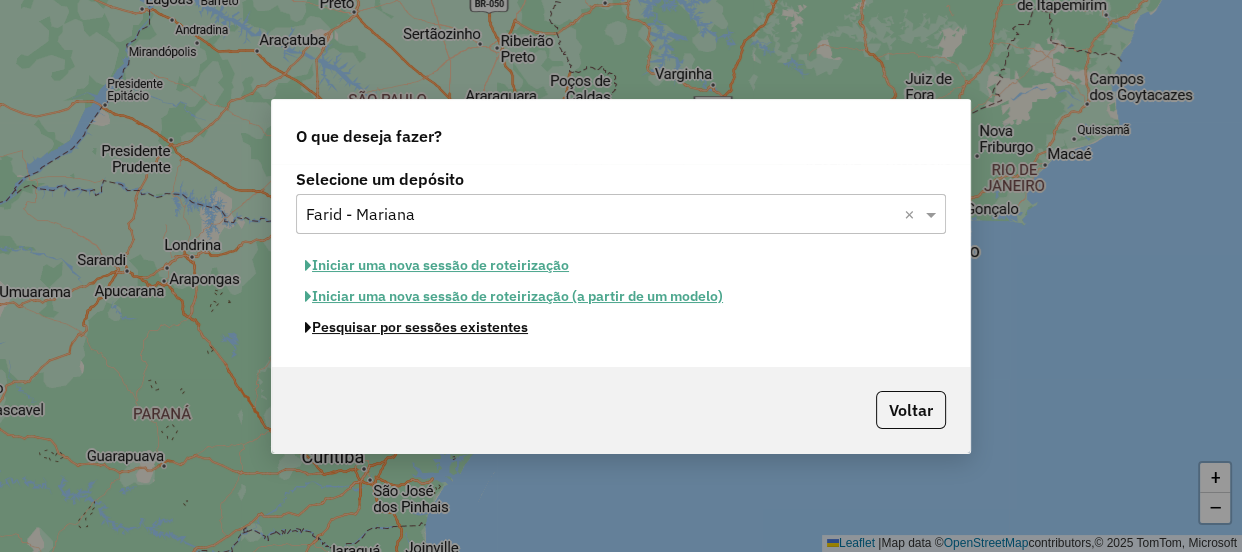 click on "Pesquisar por sessões existentes" 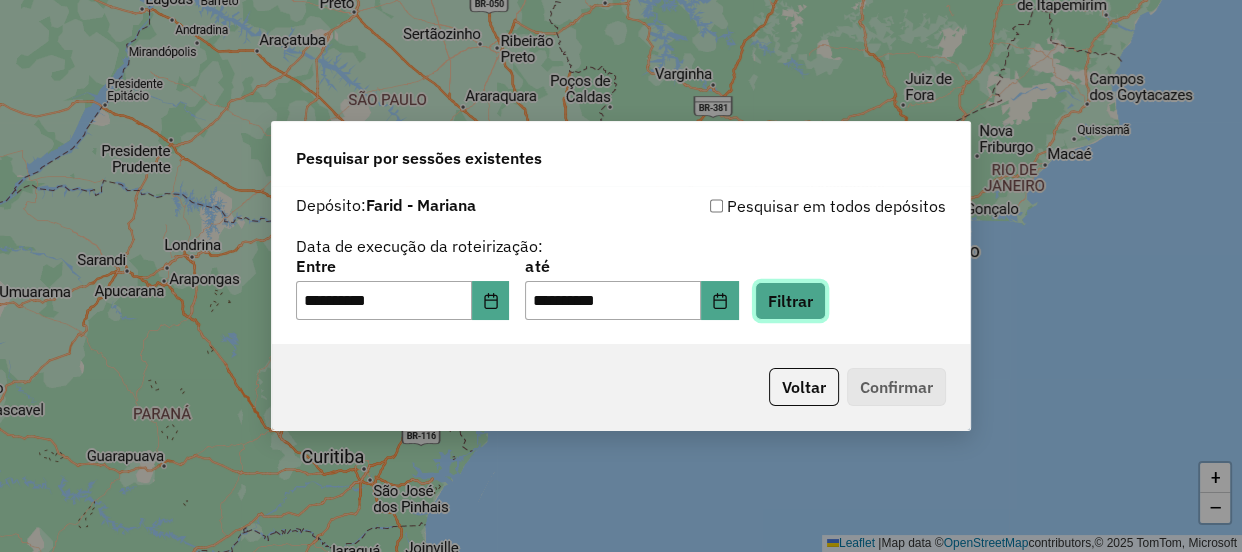 click on "Filtrar" 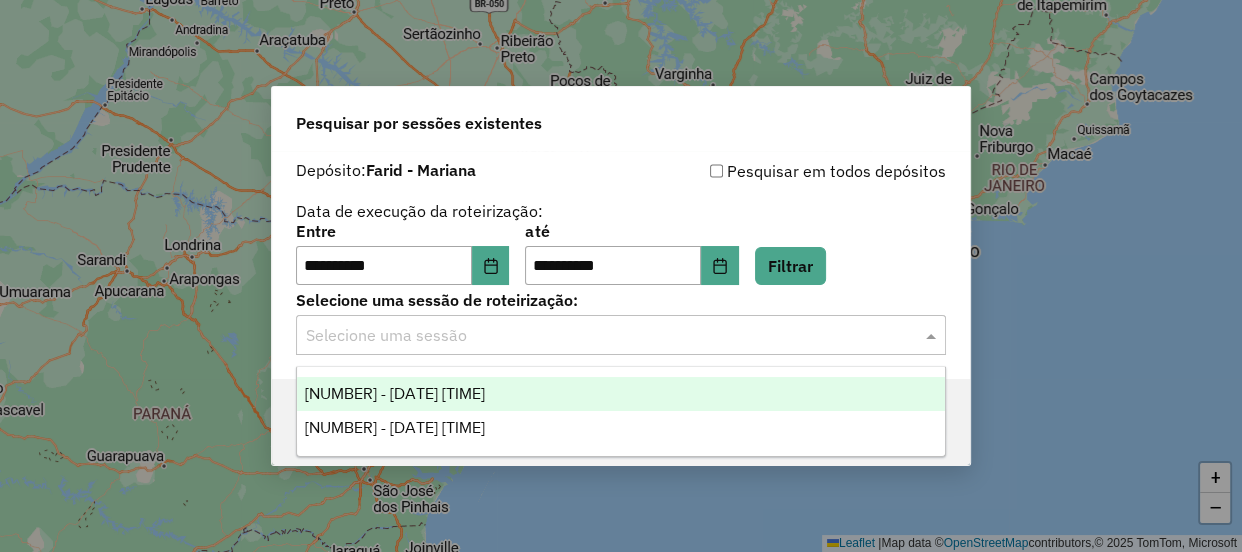 click 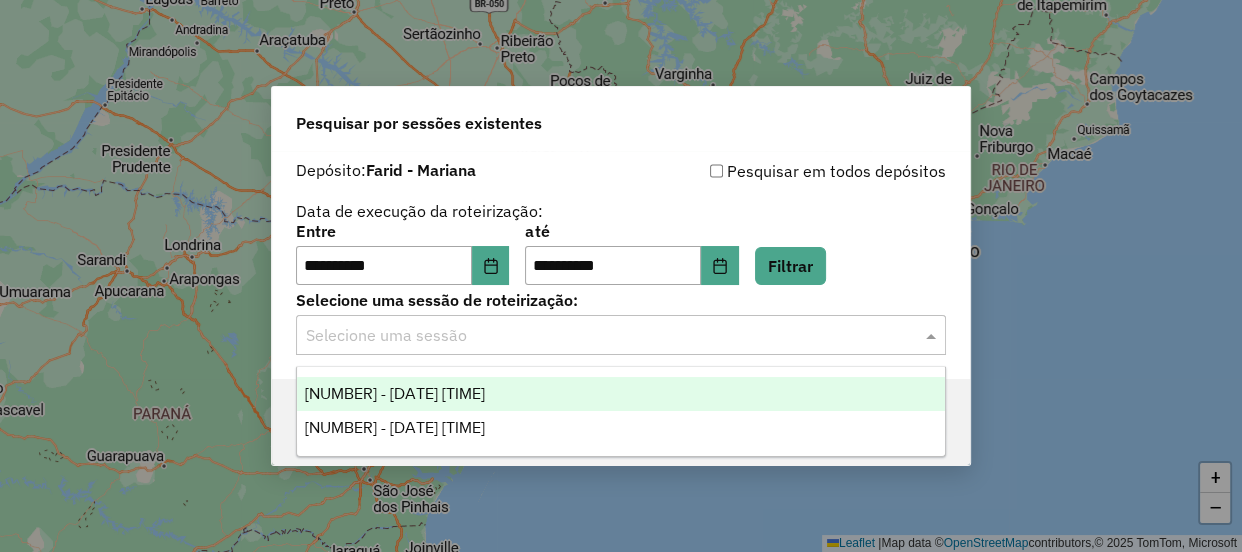 click on "973288 - 01/08/2025 18:00  973432 - 01/08/2025 18:25" at bounding box center (621, 411) 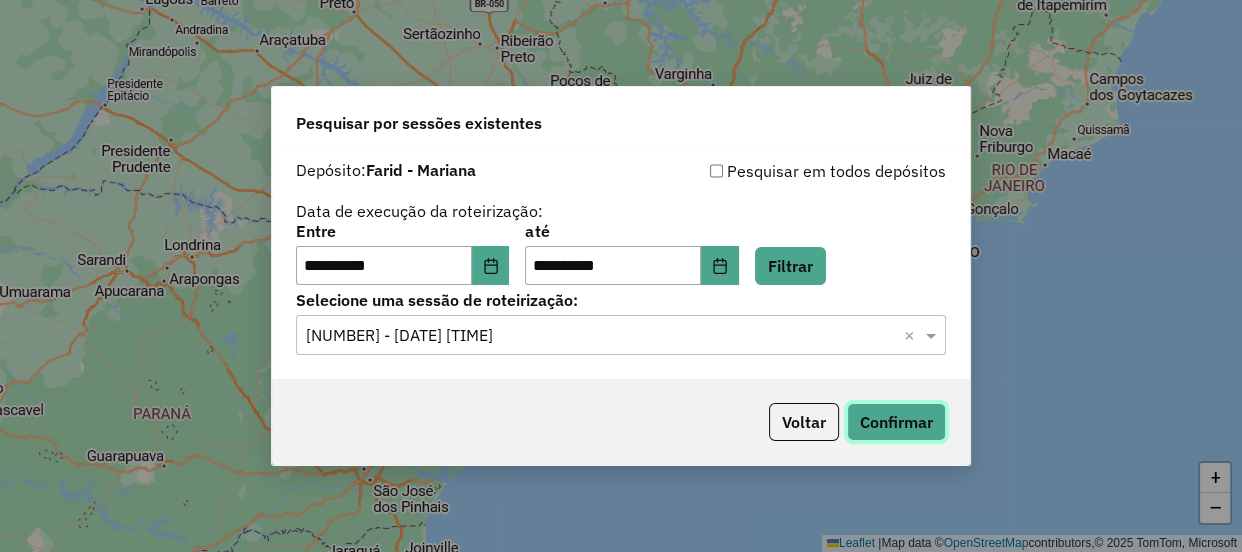 click on "Confirmar" 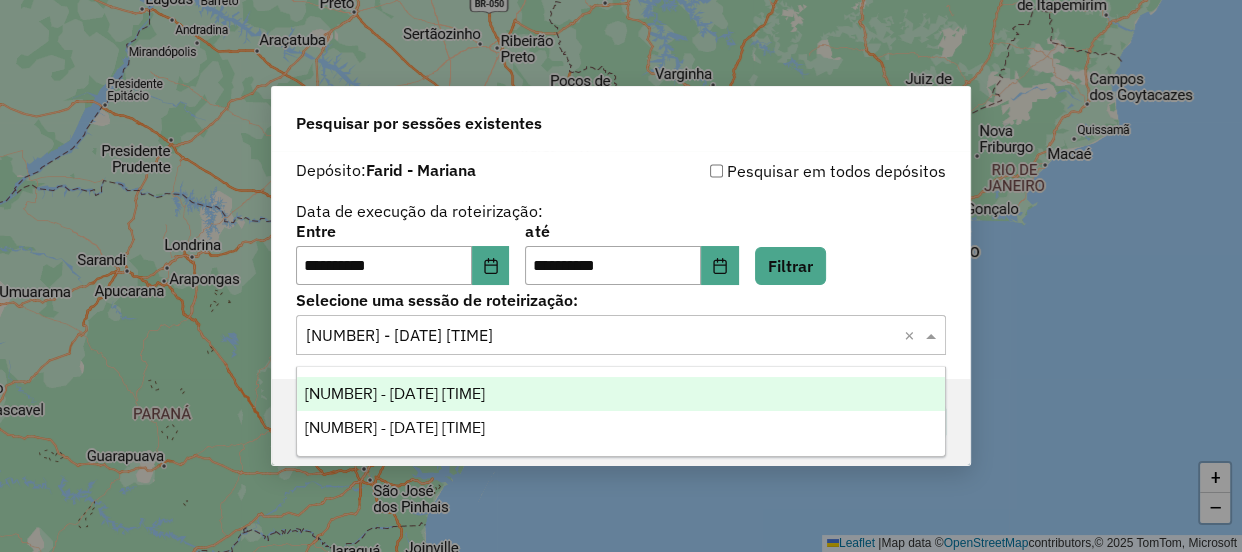 drag, startPoint x: 523, startPoint y: 333, endPoint x: 510, endPoint y: 338, distance: 13.928389 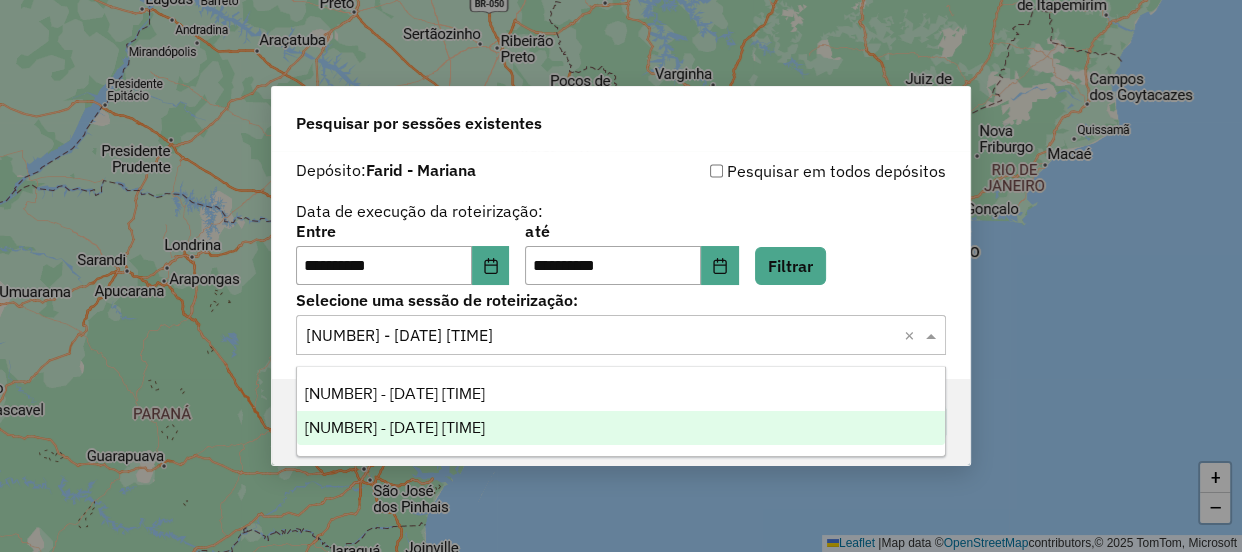 click on "973432 - 01/08/2025 18:25" at bounding box center (621, 428) 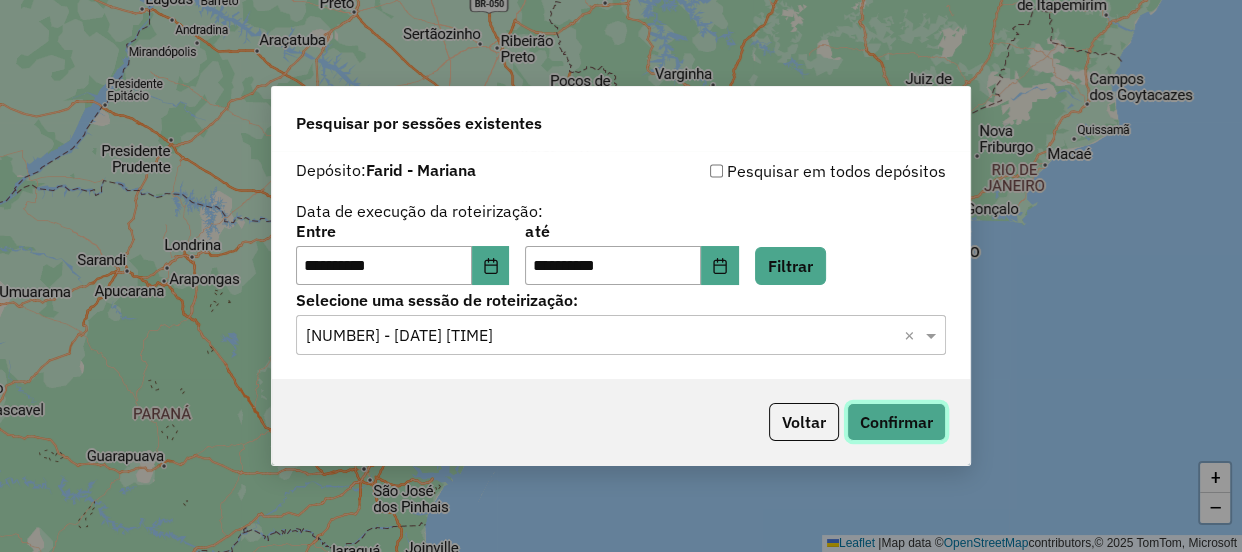 click on "Confirmar" 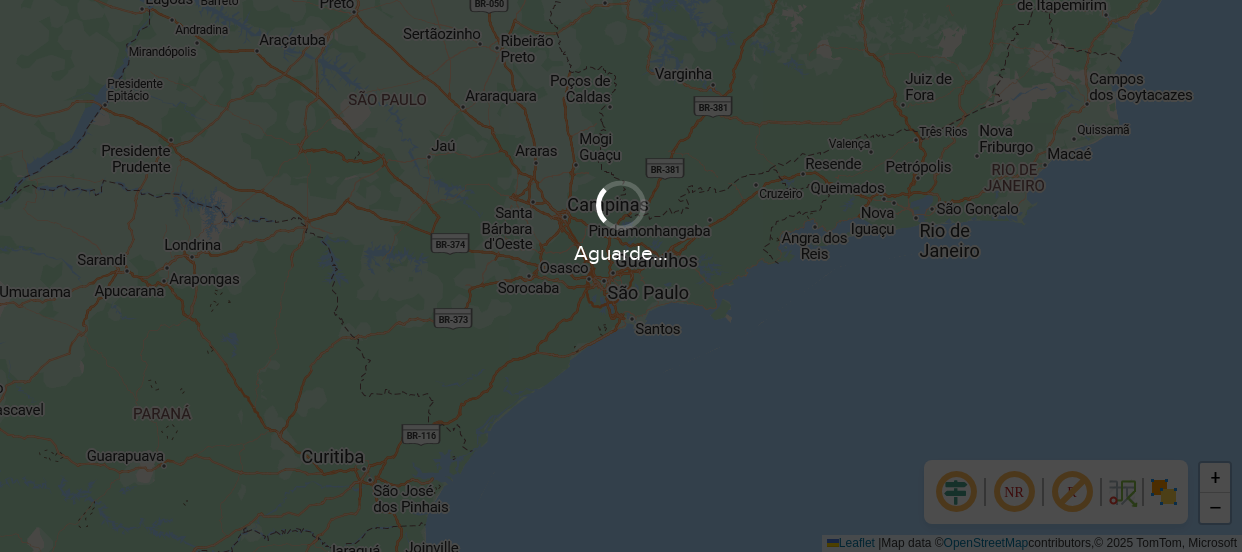 scroll, scrollTop: 0, scrollLeft: 0, axis: both 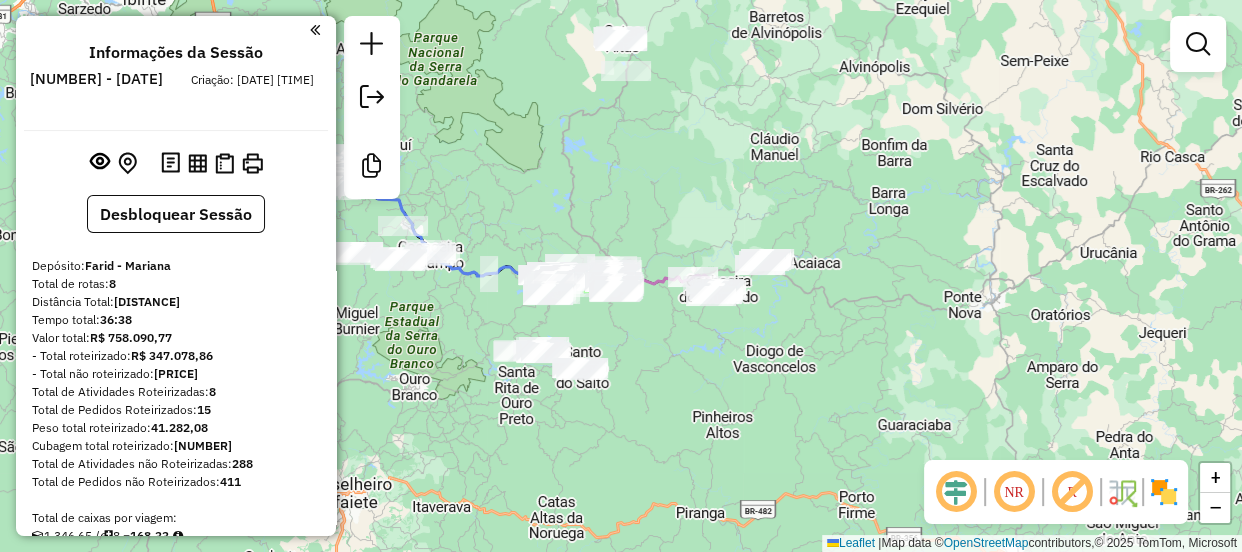 click on "Desbloquear Sessão" at bounding box center [176, 214] 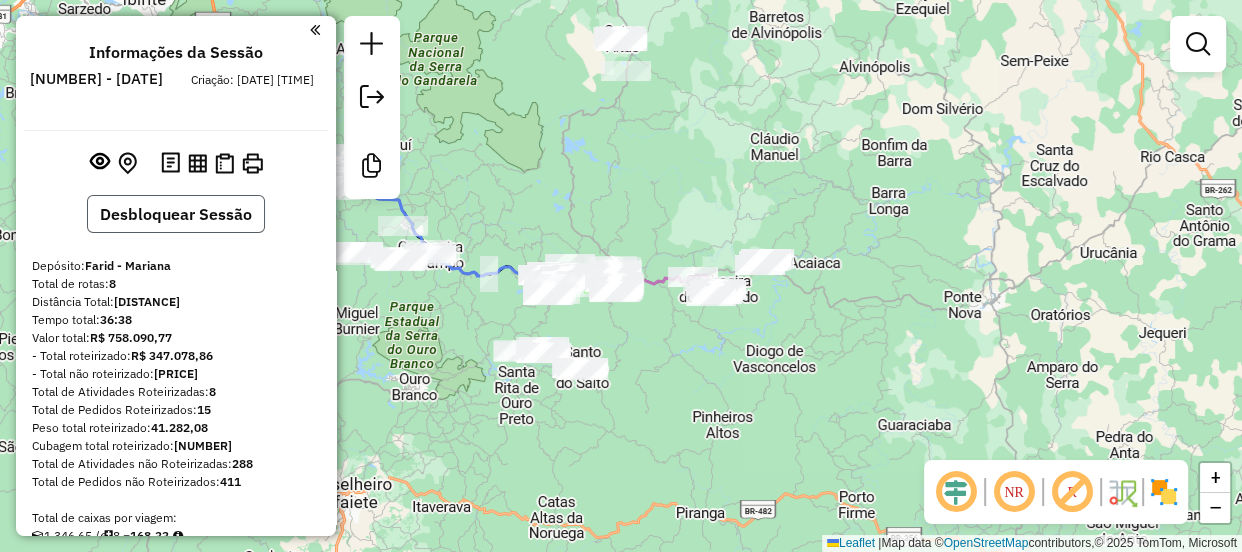 click on "Desbloquear Sessão" at bounding box center (176, 214) 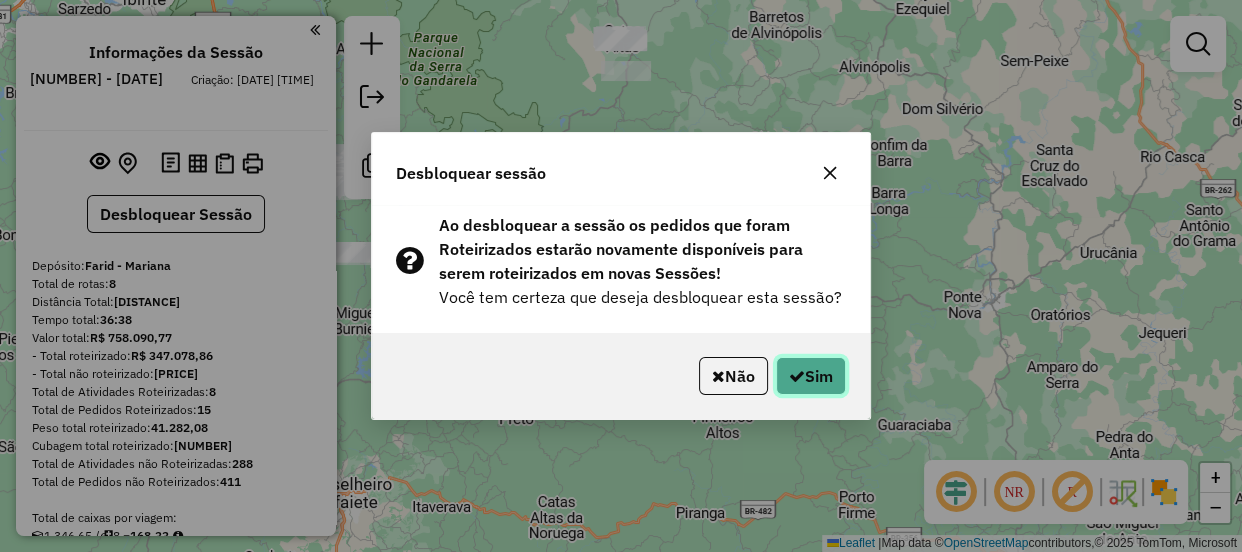 click on "Sim" 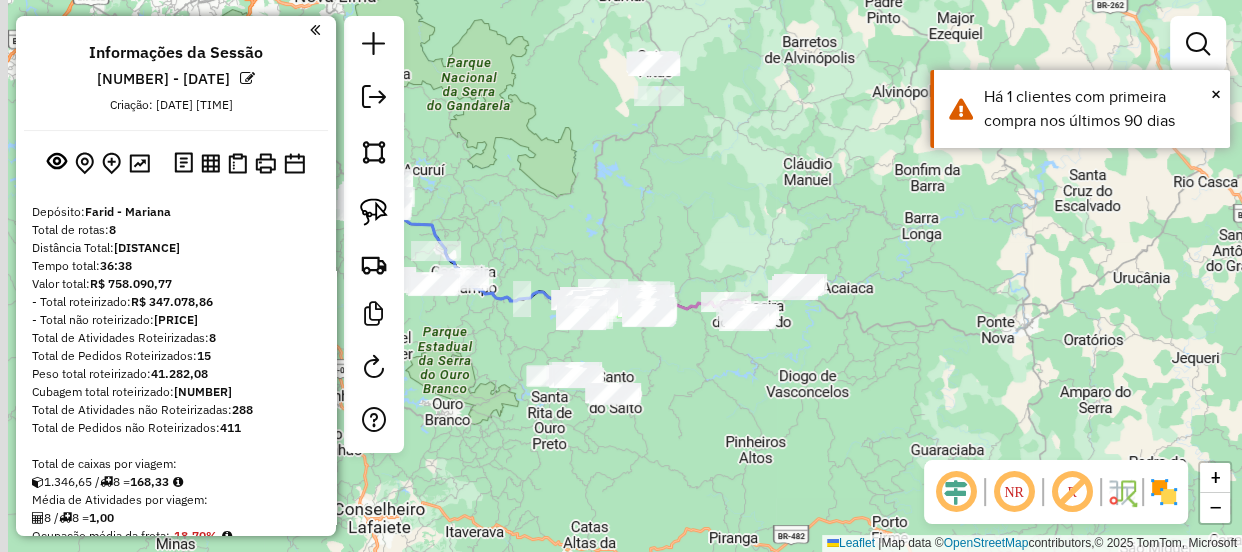 drag, startPoint x: 512, startPoint y: 223, endPoint x: 636, endPoint y: 260, distance: 129.40247 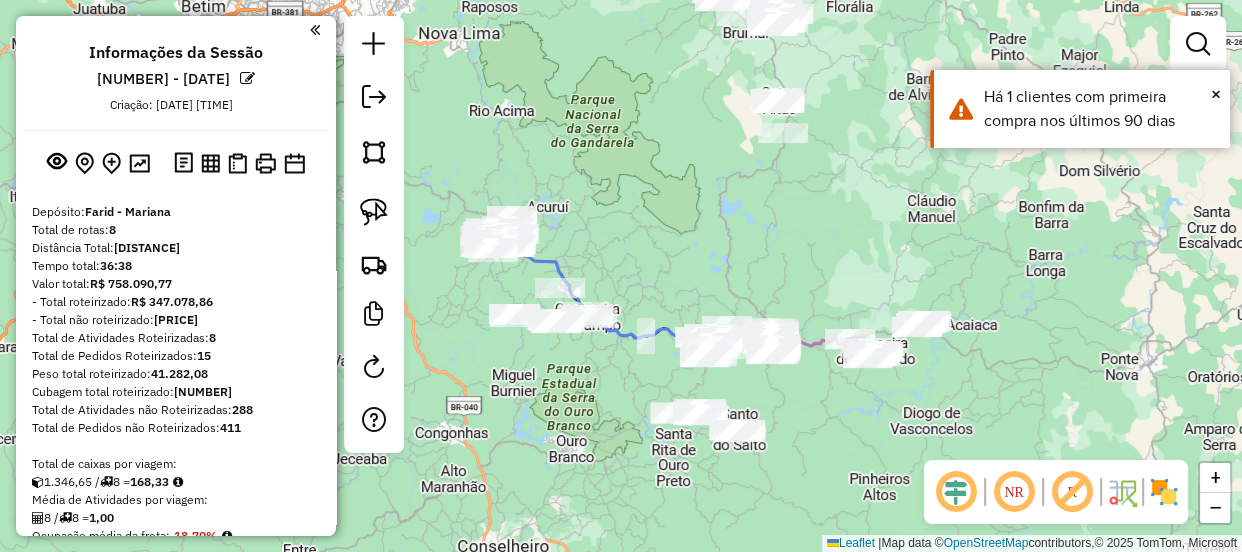 drag, startPoint x: 613, startPoint y: 242, endPoint x: 661, endPoint y: 307, distance: 80.80223 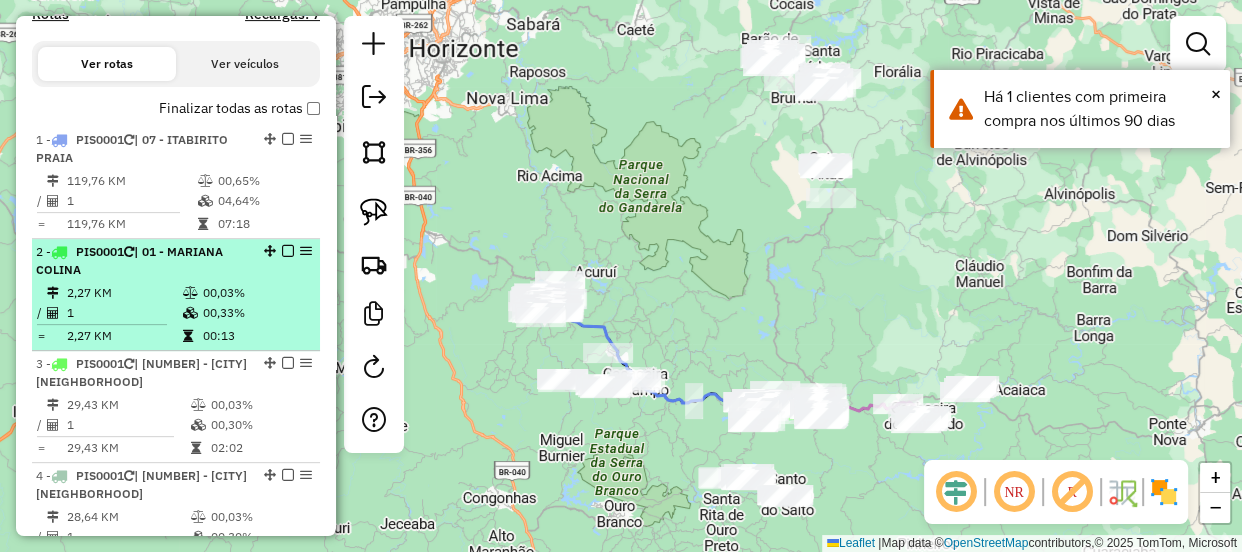 scroll, scrollTop: 636, scrollLeft: 0, axis: vertical 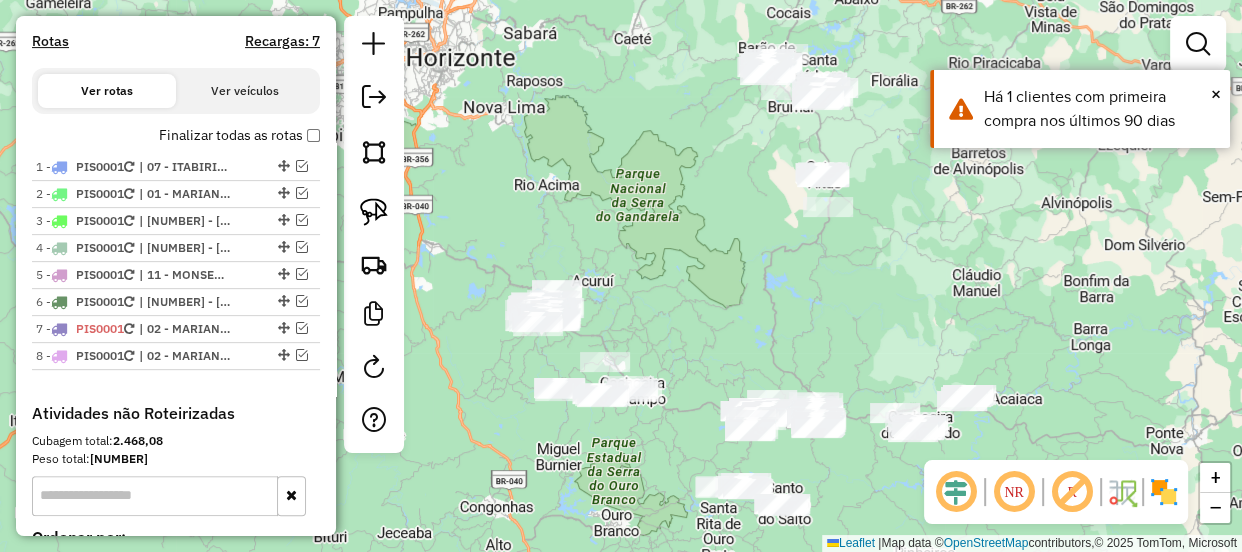 drag, startPoint x: 570, startPoint y: 183, endPoint x: 557, endPoint y: 228, distance: 46.840153 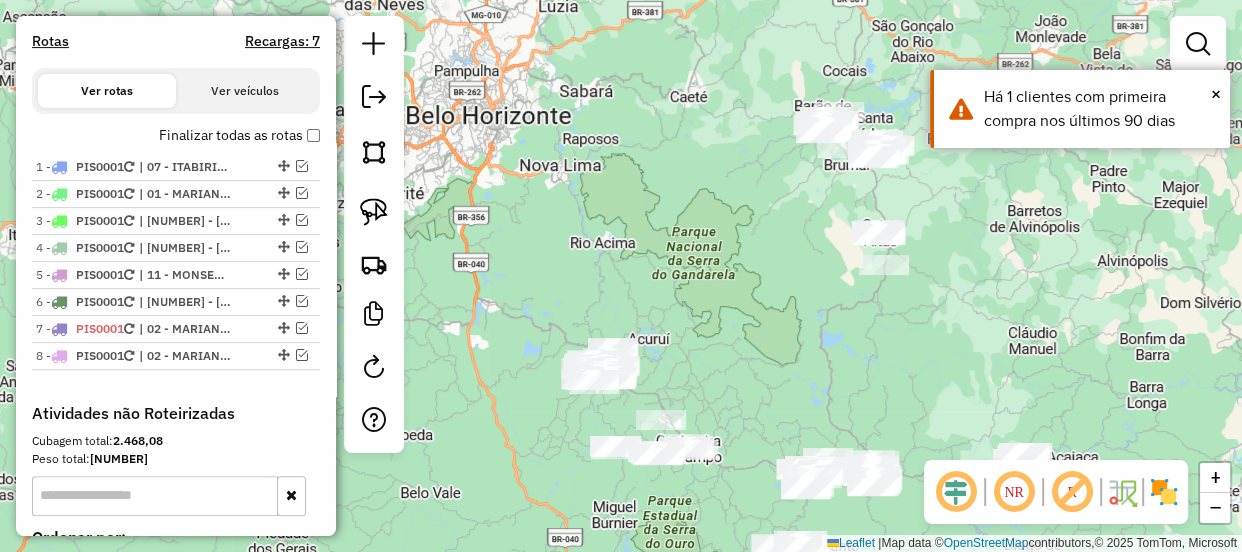 click on "Janela de atendimento Grade de atendimento Capacidade Transportadoras Veículos Cliente Pedidos  Rotas Selecione os dias de semana para filtrar as janelas de atendimento  Seg   Ter   Qua   Qui   Sex   Sáb   Dom  Informe o período da janela de atendimento: De: Até:  Filtrar exatamente a janela do cliente  Considerar janela de atendimento padrão  Selecione os dias de semana para filtrar as grades de atendimento  Seg   Ter   Qua   Qui   Sex   Sáb   Dom   Considerar clientes sem dia de atendimento cadastrado  Clientes fora do dia de atendimento selecionado Filtrar as atividades entre os valores definidos abaixo:  Peso mínimo:   Peso máximo:   Cubagem mínima:   Cubagem máxima:   De:   Até:  Filtrar as atividades entre o tempo de atendimento definido abaixo:  De:   Até:   Considerar capacidade total dos clientes não roteirizados Transportadora: Selecione um ou mais itens Tipo de veículo: Selecione um ou mais itens Veículo: Selecione um ou mais itens Motorista: Selecione um ou mais itens Nome: Rótulo:" 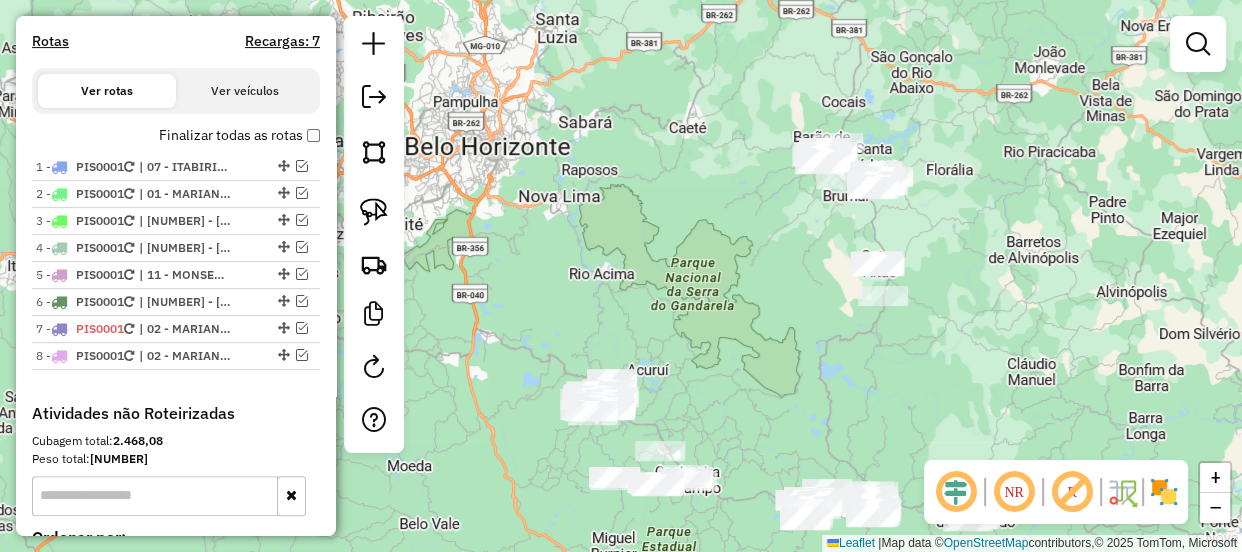 drag, startPoint x: 578, startPoint y: 183, endPoint x: 579, endPoint y: 199, distance: 16.03122 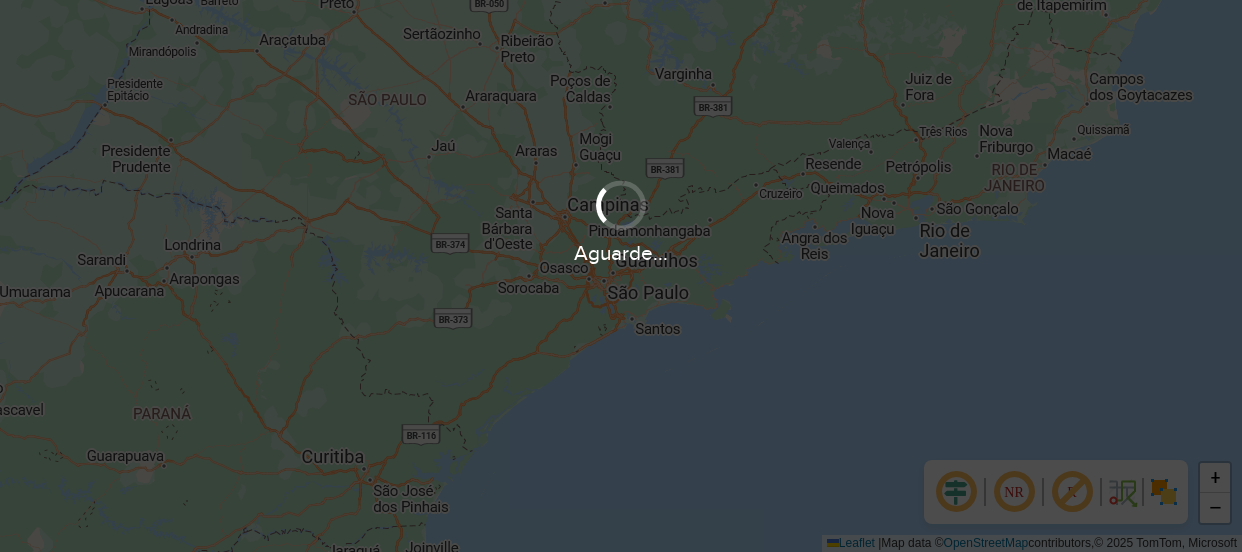 scroll, scrollTop: 0, scrollLeft: 0, axis: both 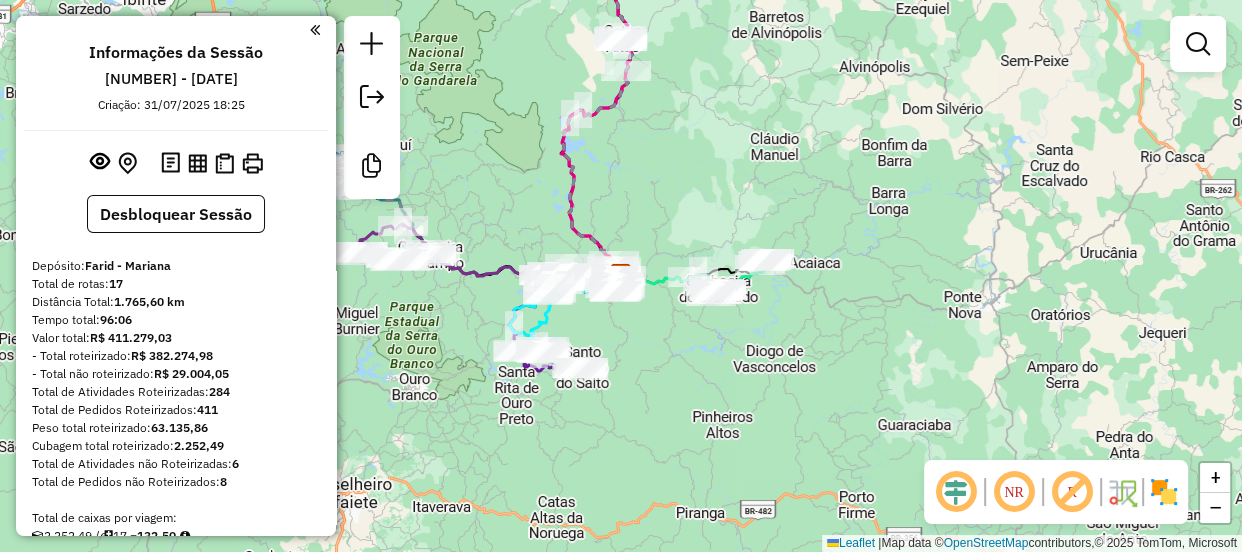 drag, startPoint x: 493, startPoint y: 175, endPoint x: 521, endPoint y: 263, distance: 92.34717 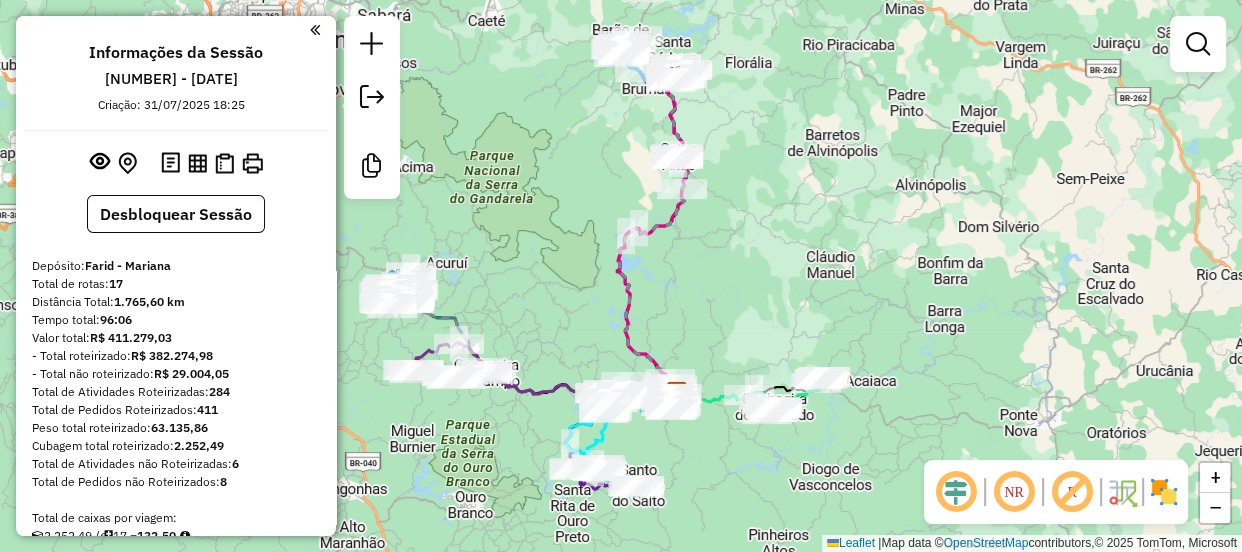 drag, startPoint x: 544, startPoint y: 291, endPoint x: 614, endPoint y: 324, distance: 77.388626 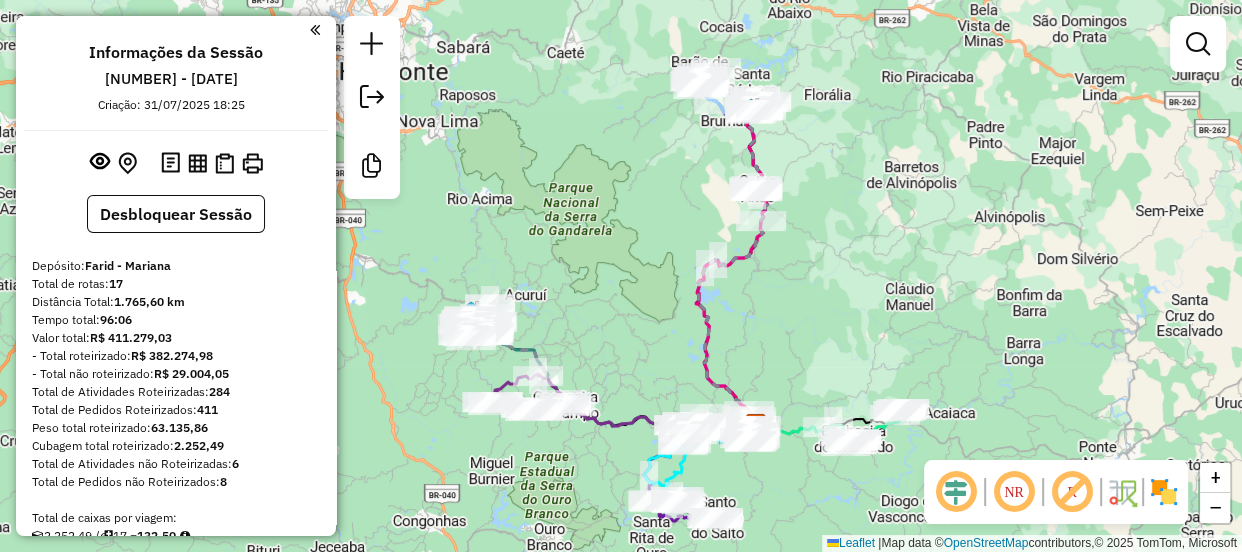 drag, startPoint x: 575, startPoint y: 324, endPoint x: 613, endPoint y: 310, distance: 40.496914 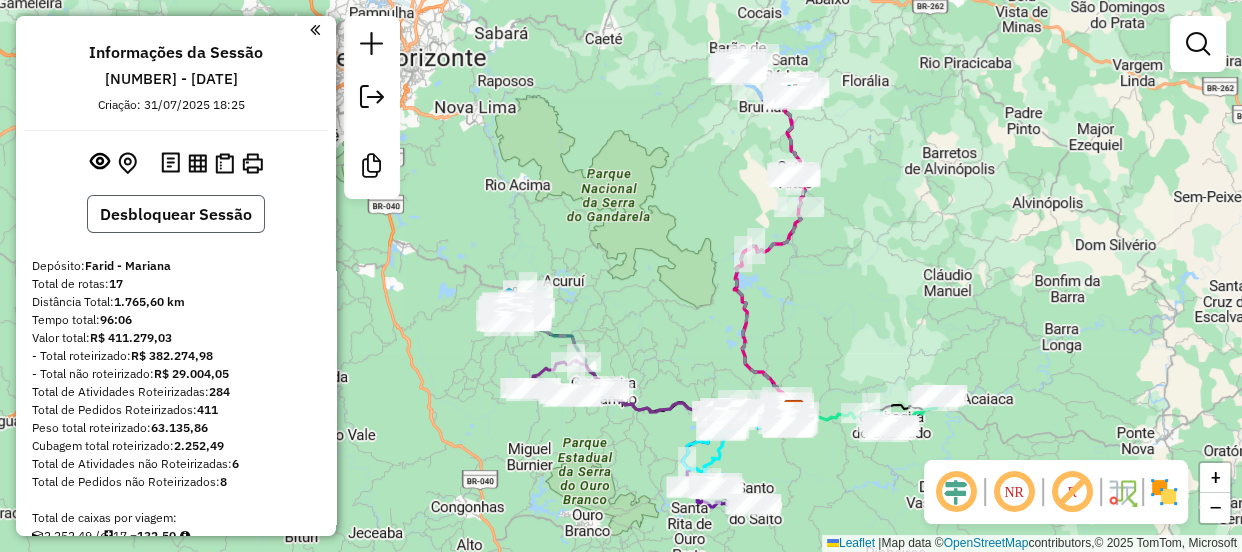 click on "Desbloquear Sessão" at bounding box center [176, 214] 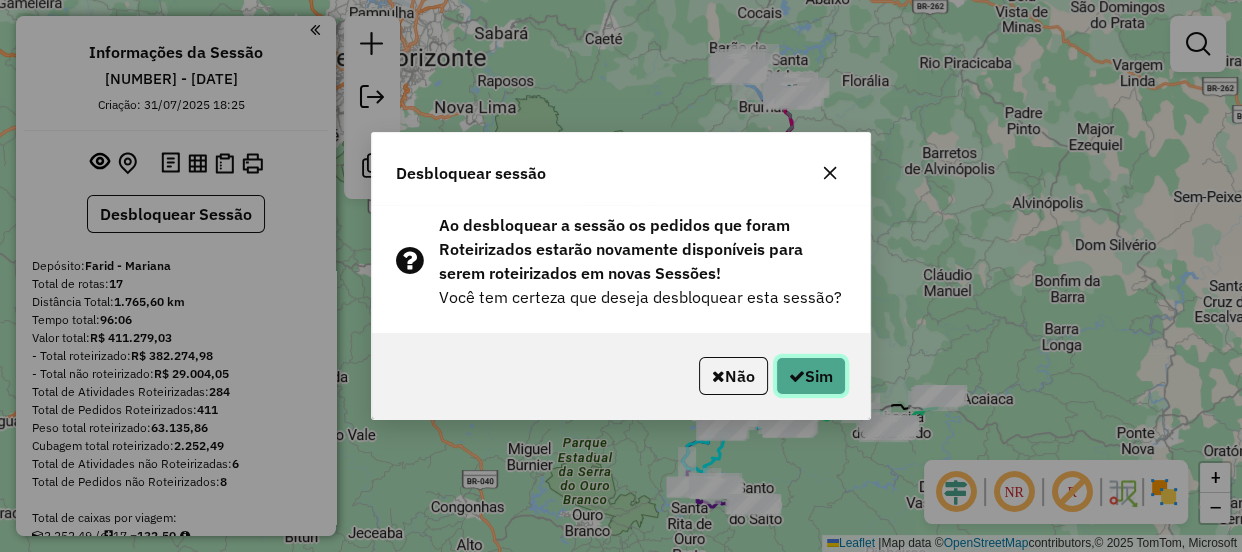 drag, startPoint x: 800, startPoint y: 374, endPoint x: 782, endPoint y: 367, distance: 19.313208 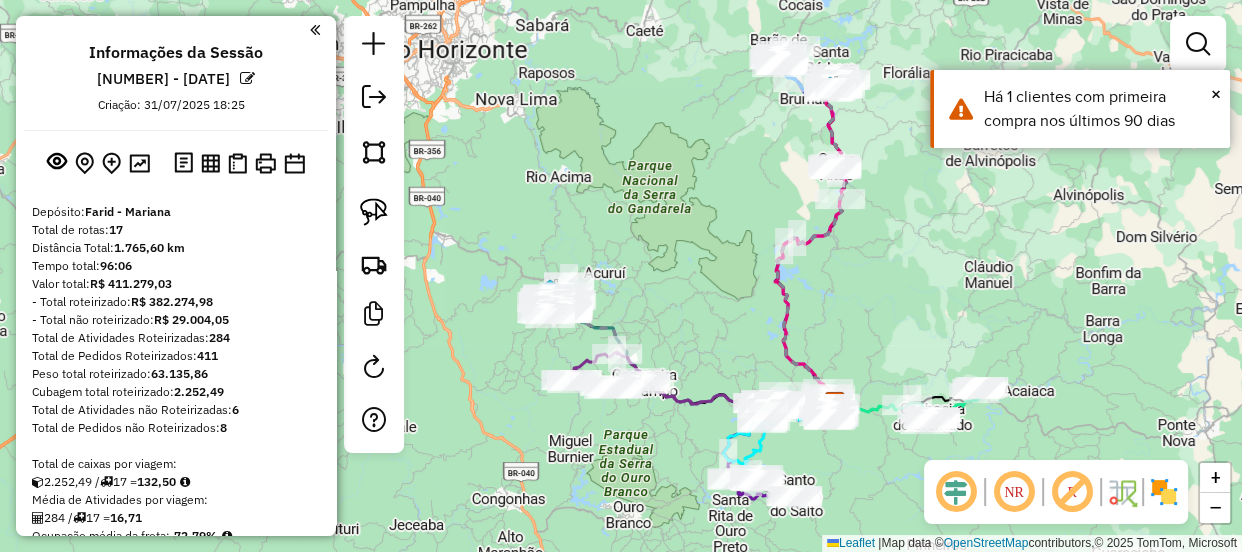 drag, startPoint x: 503, startPoint y: 360, endPoint x: 566, endPoint y: 344, distance: 65 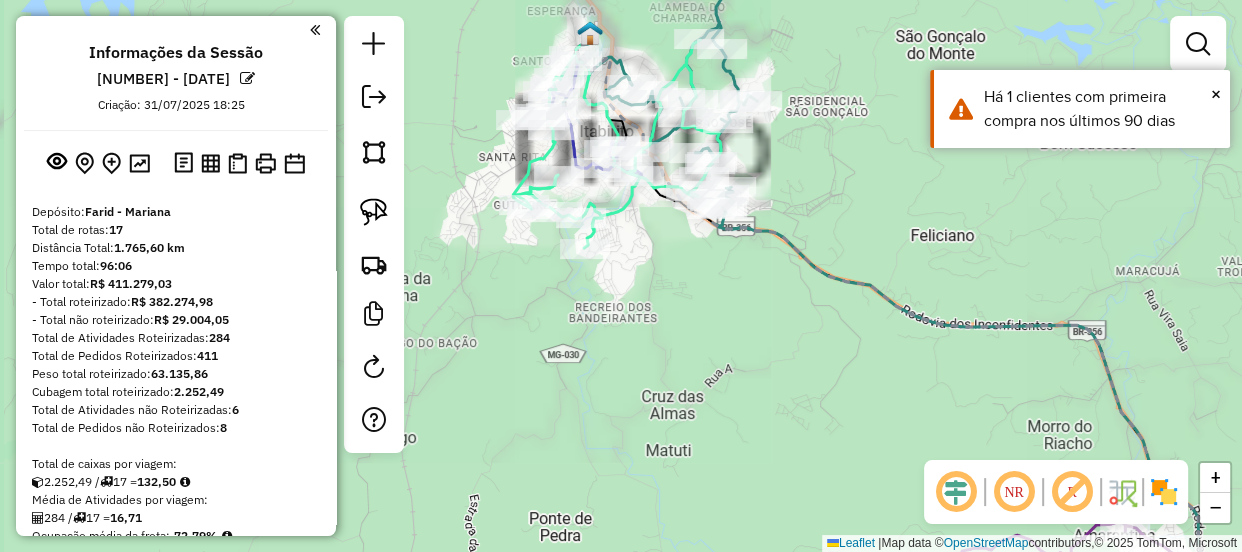 drag, startPoint x: 597, startPoint y: 329, endPoint x: 630, endPoint y: 381, distance: 61.587337 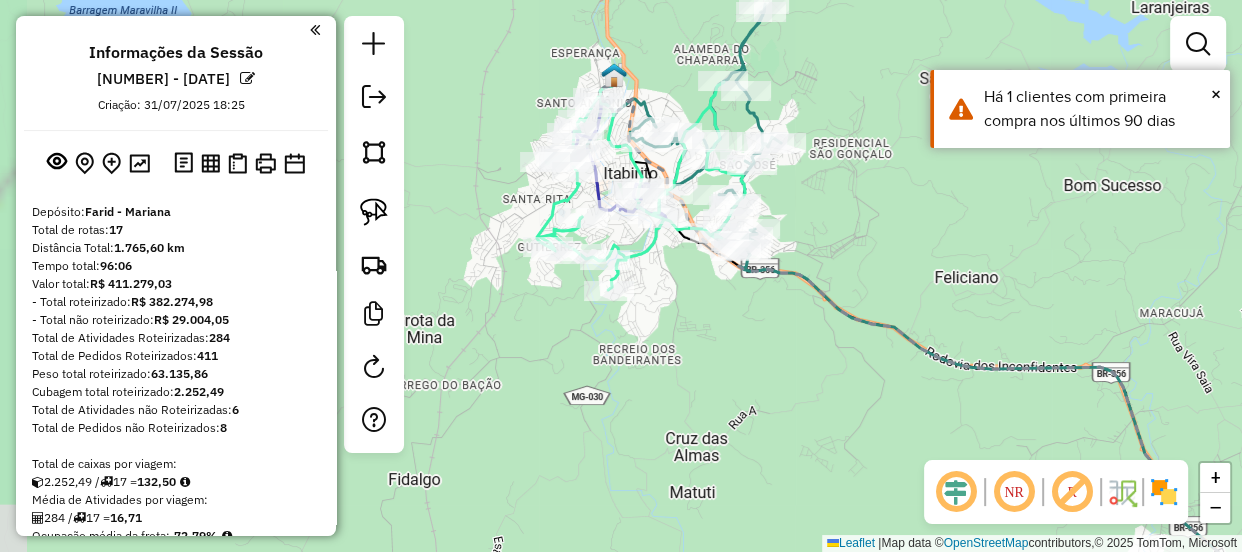 drag, startPoint x: 620, startPoint y: 350, endPoint x: 650, endPoint y: 348, distance: 30.066593 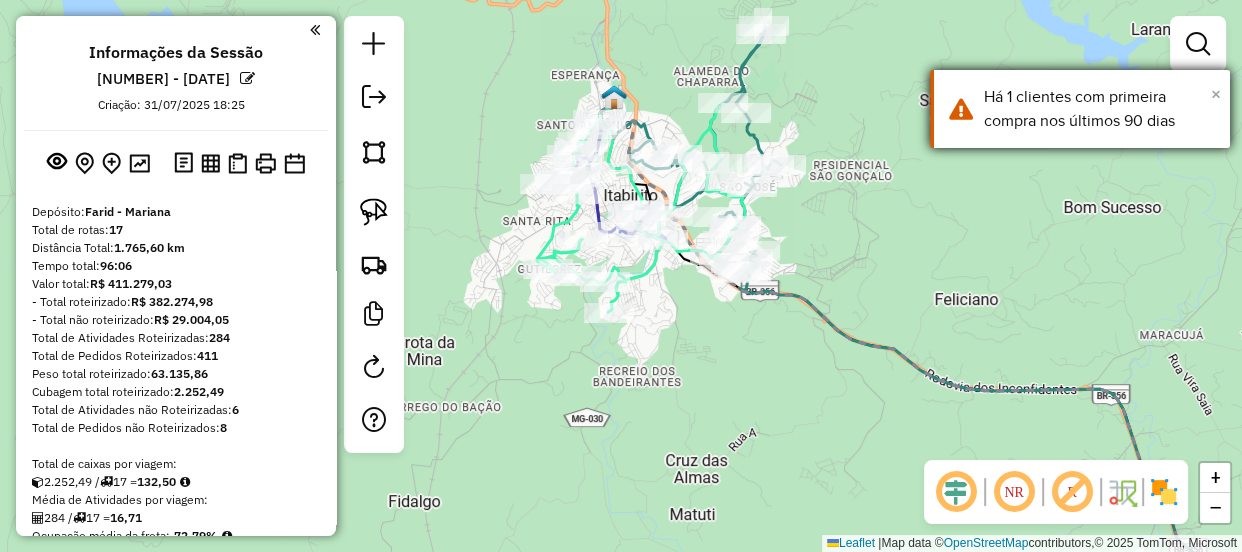 click on "×" at bounding box center [1216, 94] 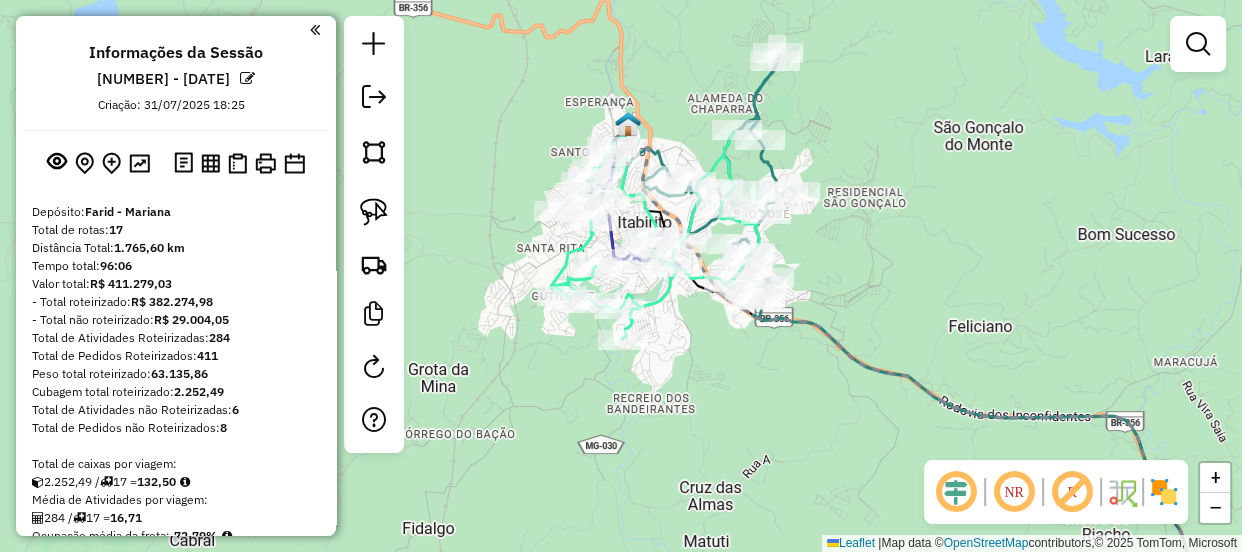 drag, startPoint x: 915, startPoint y: 220, endPoint x: 927, endPoint y: 232, distance: 16.970562 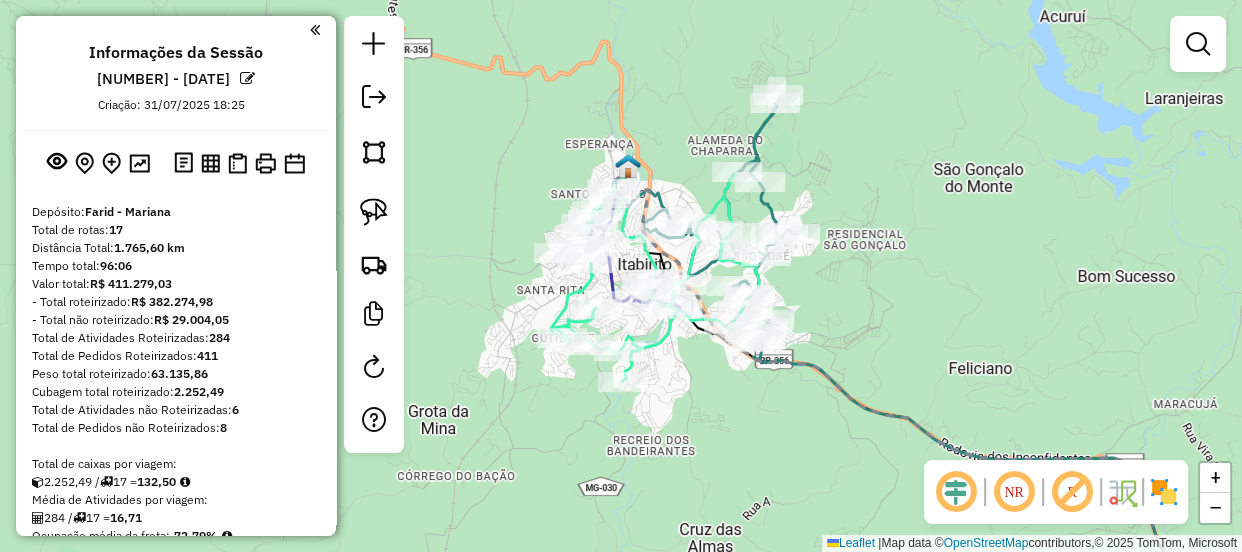 drag, startPoint x: 929, startPoint y: 233, endPoint x: 924, endPoint y: 272, distance: 39.319206 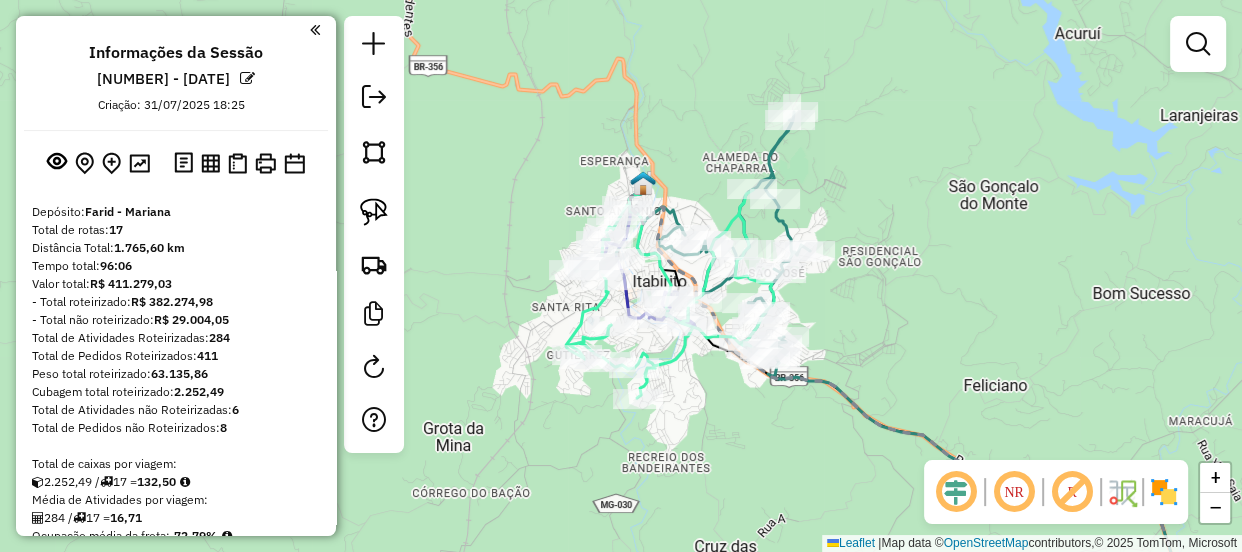 drag, startPoint x: 916, startPoint y: 255, endPoint x: 922, endPoint y: 264, distance: 10.816654 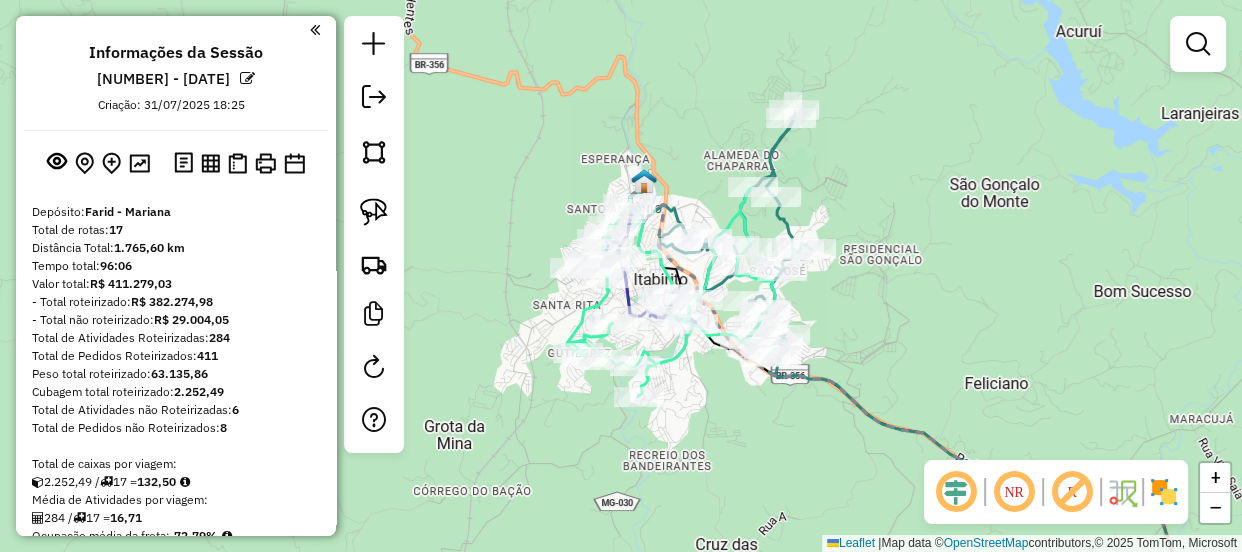 click on "Janela de atendimento Grade de atendimento Capacidade Transportadoras Veículos Cliente Pedidos  Rotas Selecione os dias de semana para filtrar as janelas de atendimento  Seg   Ter   Qua   Qui   Sex   Sáb   Dom  Informe o período da janela de atendimento: De: Até:  Filtrar exatamente a janela do cliente  Considerar janela de atendimento padrão  Selecione os dias de semana para filtrar as grades de atendimento  Seg   Ter   Qua   Qui   Sex   Sáb   Dom   Considerar clientes sem dia de atendimento cadastrado  Clientes fora do dia de atendimento selecionado Filtrar as atividades entre os valores definidos abaixo:  Peso mínimo:   Peso máximo:   Cubagem mínima:   Cubagem máxima:   De:   Até:  Filtrar as atividades entre o tempo de atendimento definido abaixo:  De:   Até:   Considerar capacidade total dos clientes não roteirizados Transportadora: Selecione um ou mais itens Tipo de veículo: Selecione um ou mais itens Veículo: Selecione um ou mais itens Motorista: Selecione um ou mais itens Nome: Rótulo:" 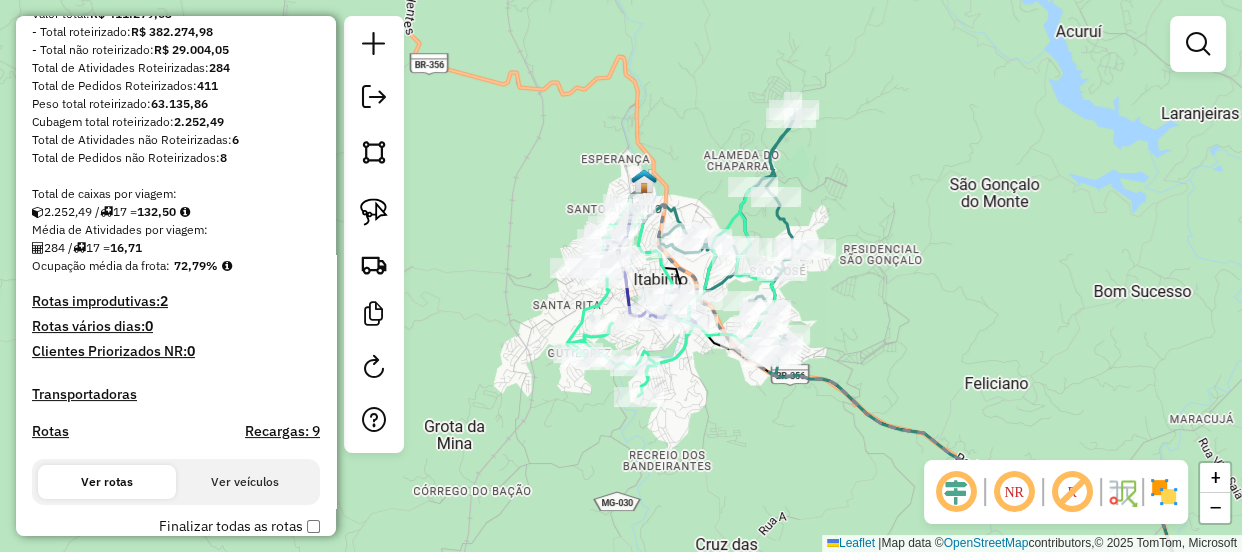 scroll, scrollTop: 636, scrollLeft: 0, axis: vertical 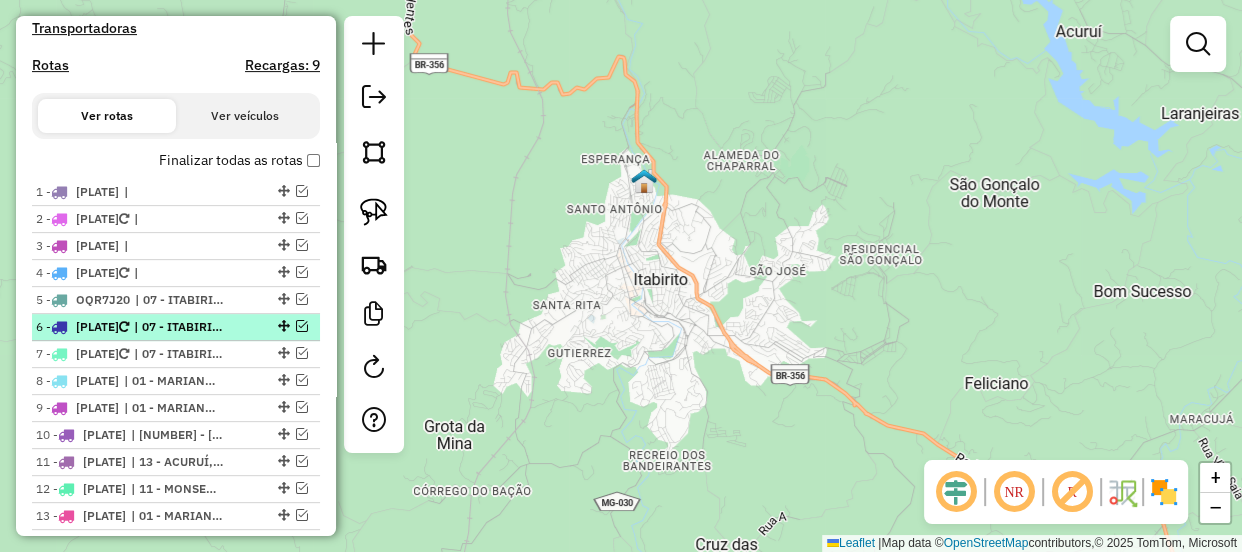 click at bounding box center (302, 326) 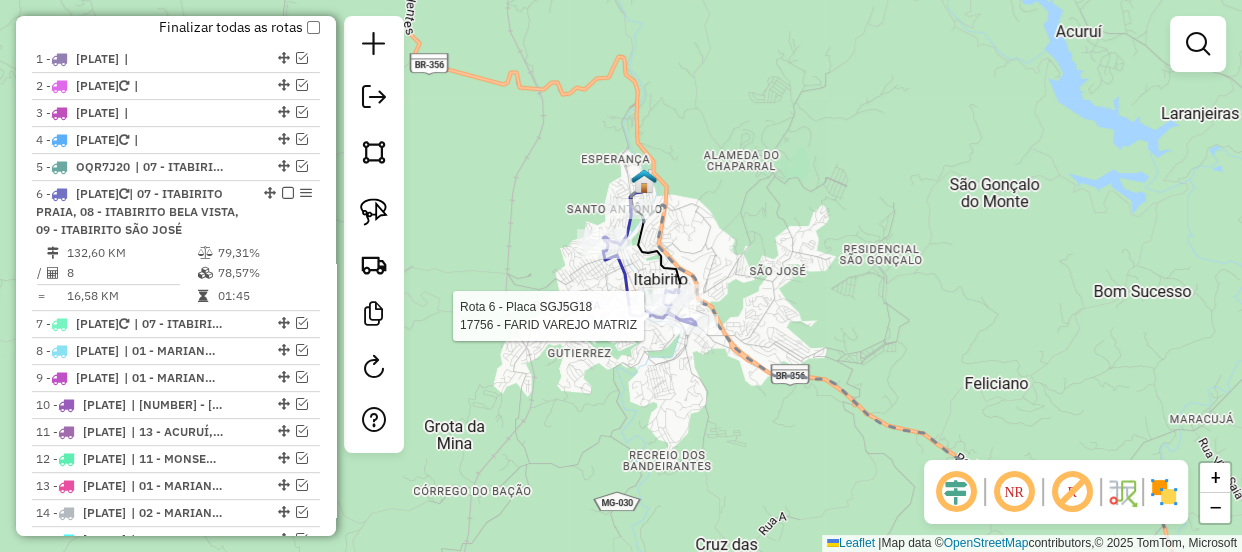 select on "**********" 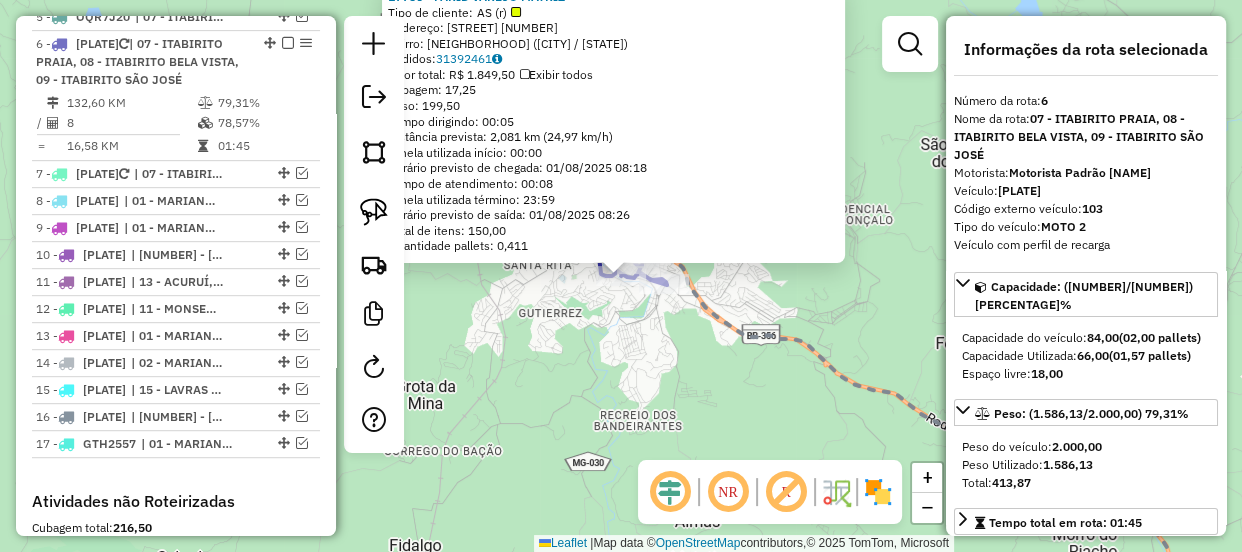 scroll, scrollTop: 933, scrollLeft: 0, axis: vertical 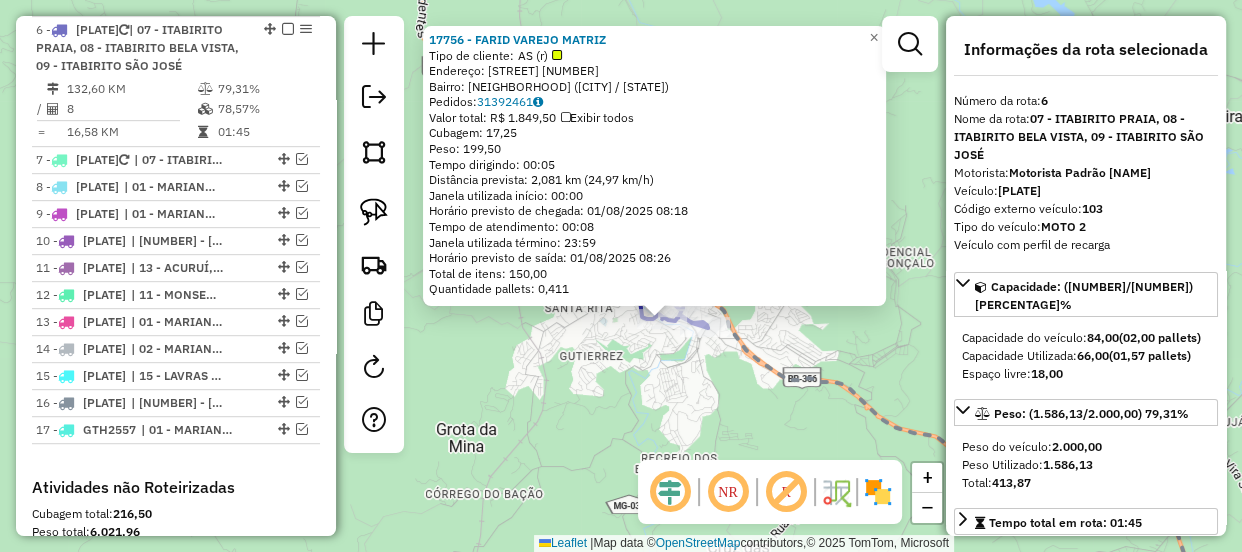 drag, startPoint x: 609, startPoint y: 344, endPoint x: 650, endPoint y: 387, distance: 59.413803 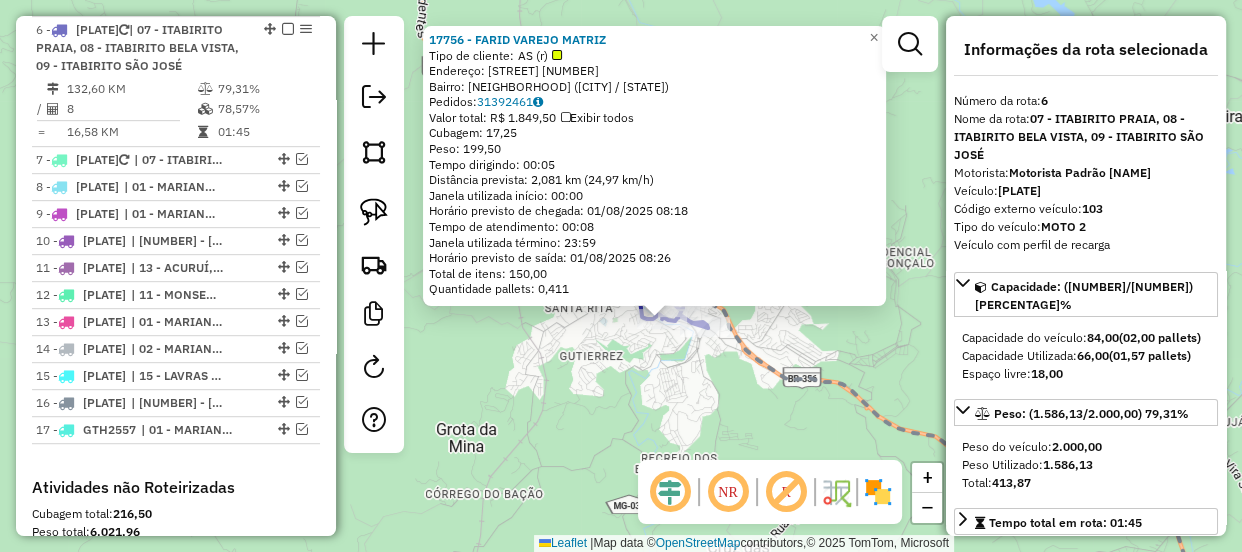click on "17756 - FARID VAREJO MATRIZ  Tipo de cliente:   AS (r)   Endereço:  Praca Doutor Guilherme 91   Bairro: CENTRO (ITABIRITO / MG)   Pedidos:  31392461   Valor total: R$ 1.849,50   Exibir todos   Cubagem: 17,25  Peso: 199,50  Tempo dirigindo: 00:05   Distância prevista: 2,081 km (24,97 km/h)   Janela utilizada início: 00:00   Horário previsto de chegada: 01/08/2025 08:18   Tempo de atendimento: 00:08   Janela utilizada término: 23:59   Horário previsto de saída: 01/08/2025 08:26   Total de itens: 150,00   Quantidade pallets: 0,411  × Janela de atendimento Grade de atendimento Capacidade Transportadoras Veículos Cliente Pedidos  Rotas Selecione os dias de semana para filtrar as janelas de atendimento  Seg   Ter   Qua   Qui   Sex   Sáb   Dom  Informe o período da janela de atendimento: De: Até:  Filtrar exatamente a janela do cliente  Considerar janela de atendimento padrão  Selecione os dias de semana para filtrar as grades de atendimento  Seg   Ter   Qua   Qui   Sex   Sáb   Dom   Peso mínimo:  De:" 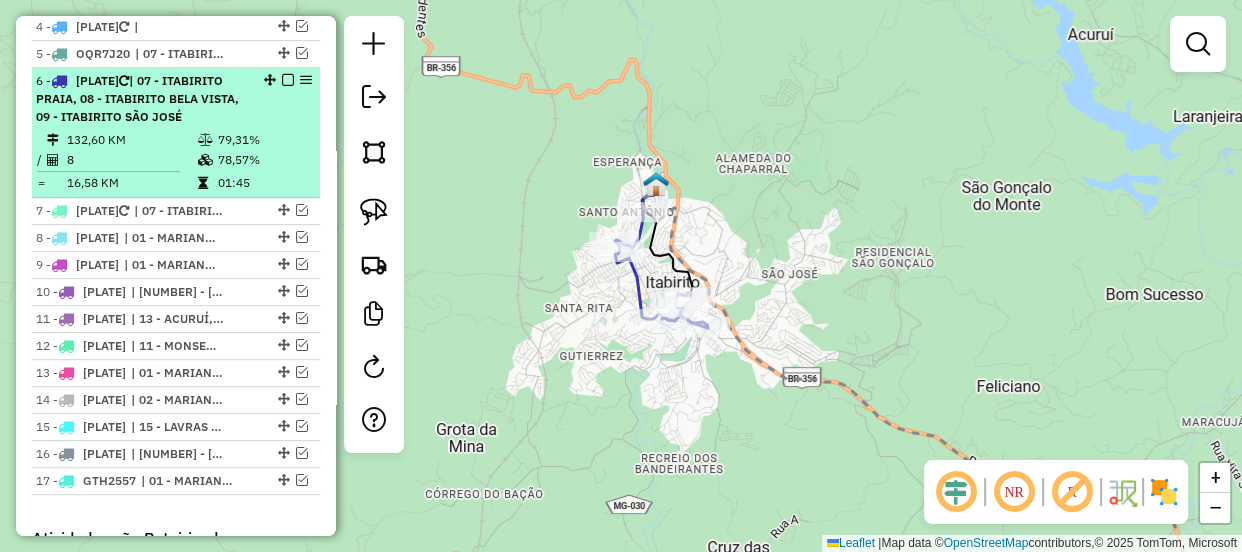 scroll, scrollTop: 842, scrollLeft: 0, axis: vertical 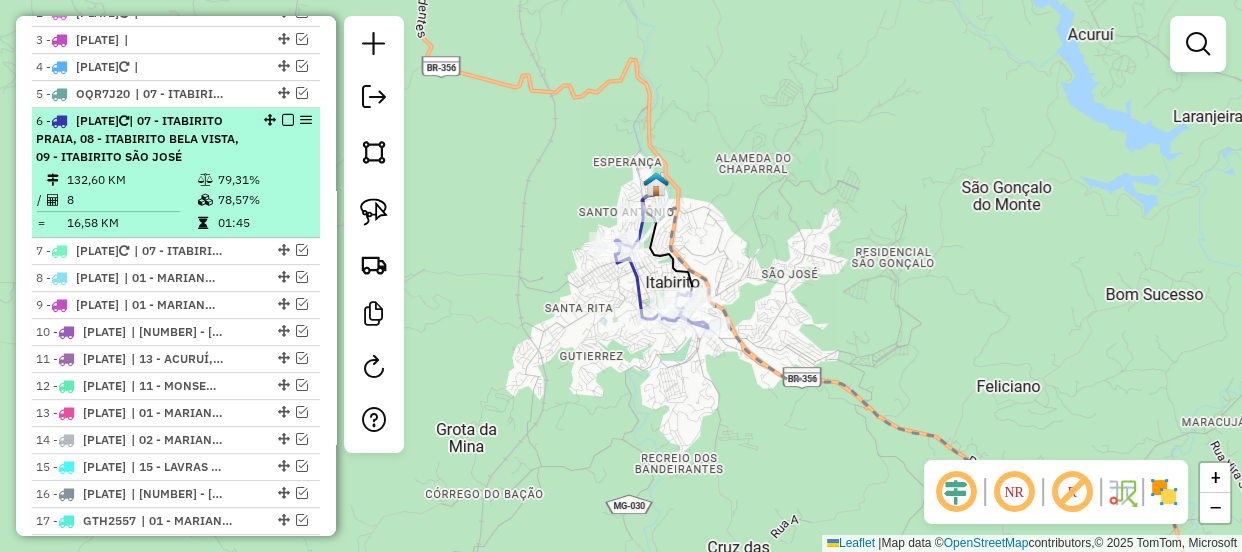 click at bounding box center (288, 120) 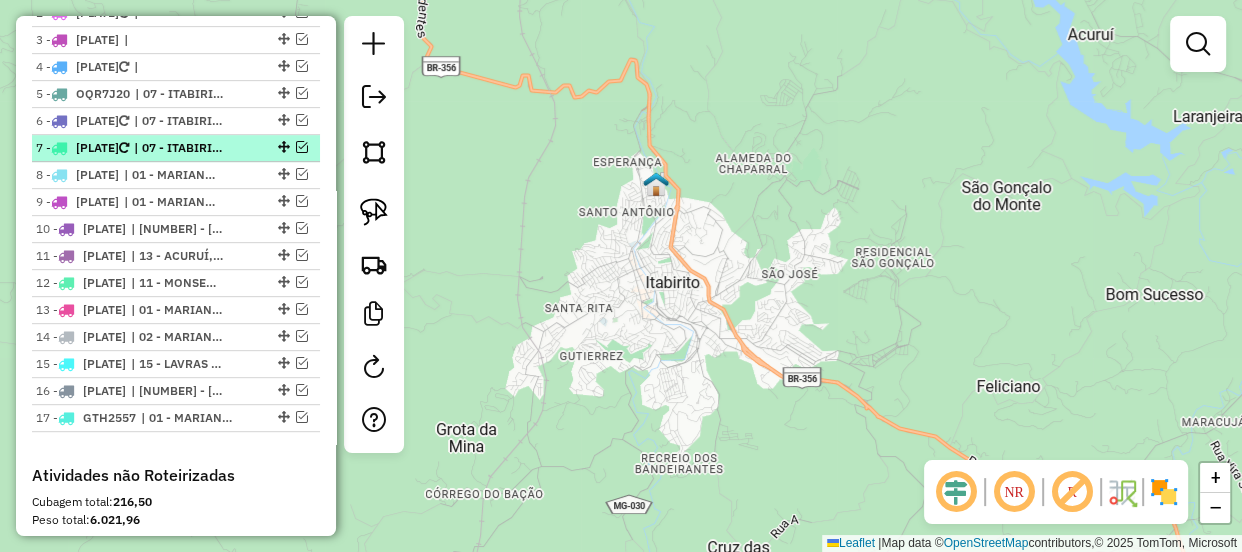 click at bounding box center [302, 147] 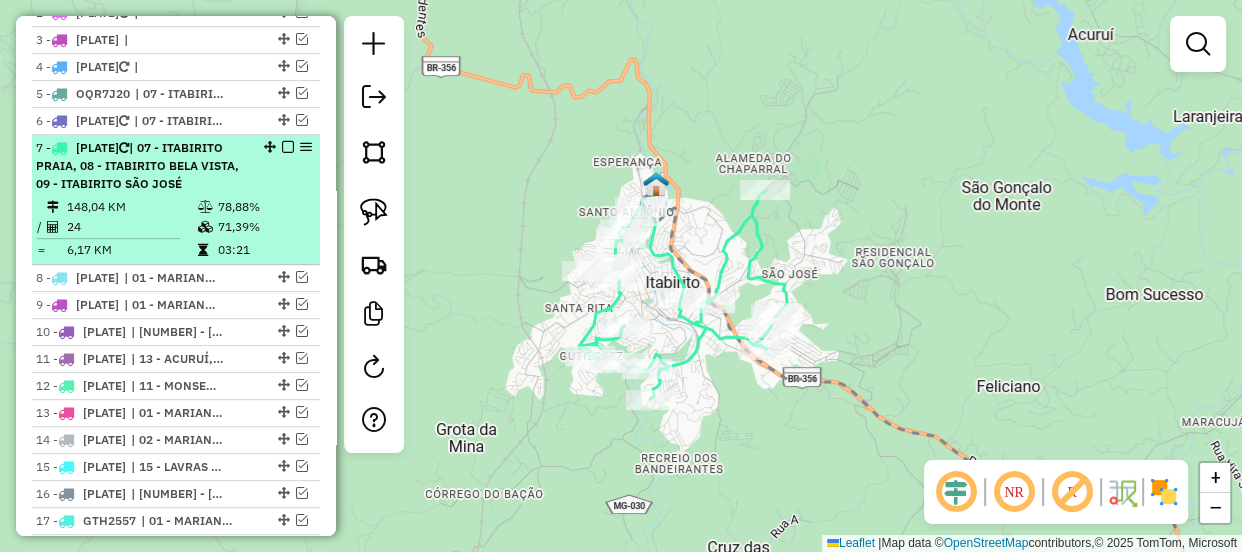 click at bounding box center (288, 147) 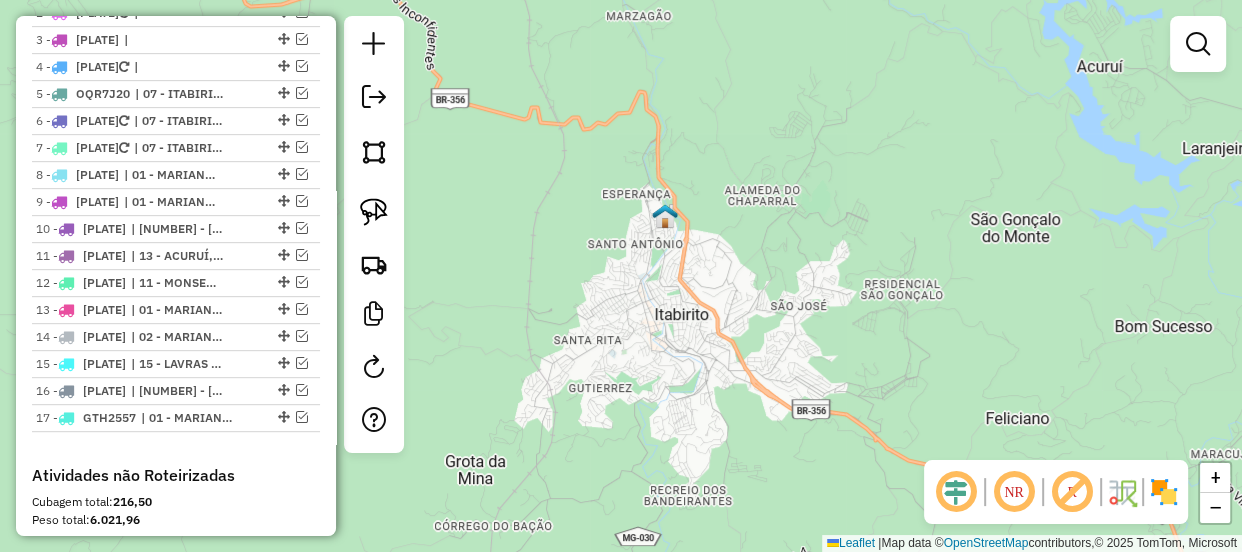 drag, startPoint x: 550, startPoint y: 219, endPoint x: 559, endPoint y: 251, distance: 33.24154 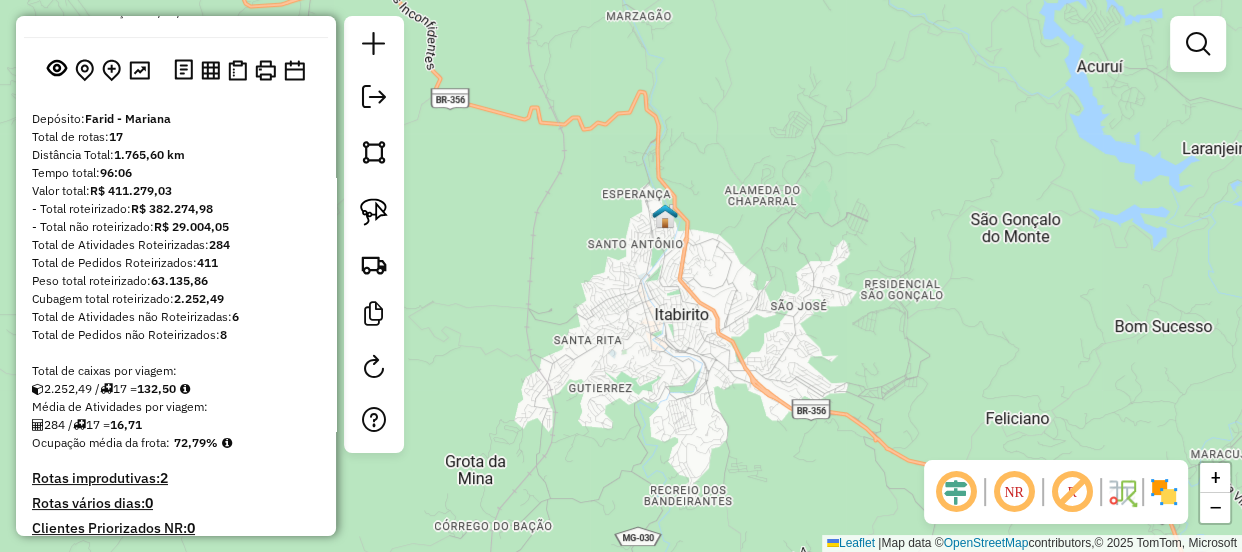 scroll, scrollTop: 0, scrollLeft: 0, axis: both 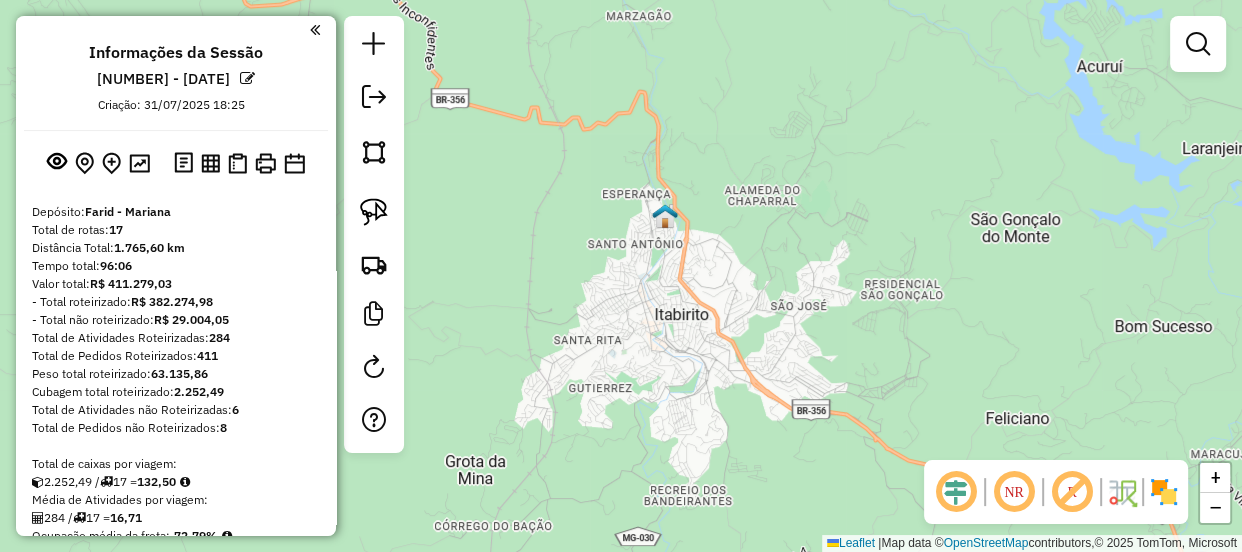 click at bounding box center (315, 30) 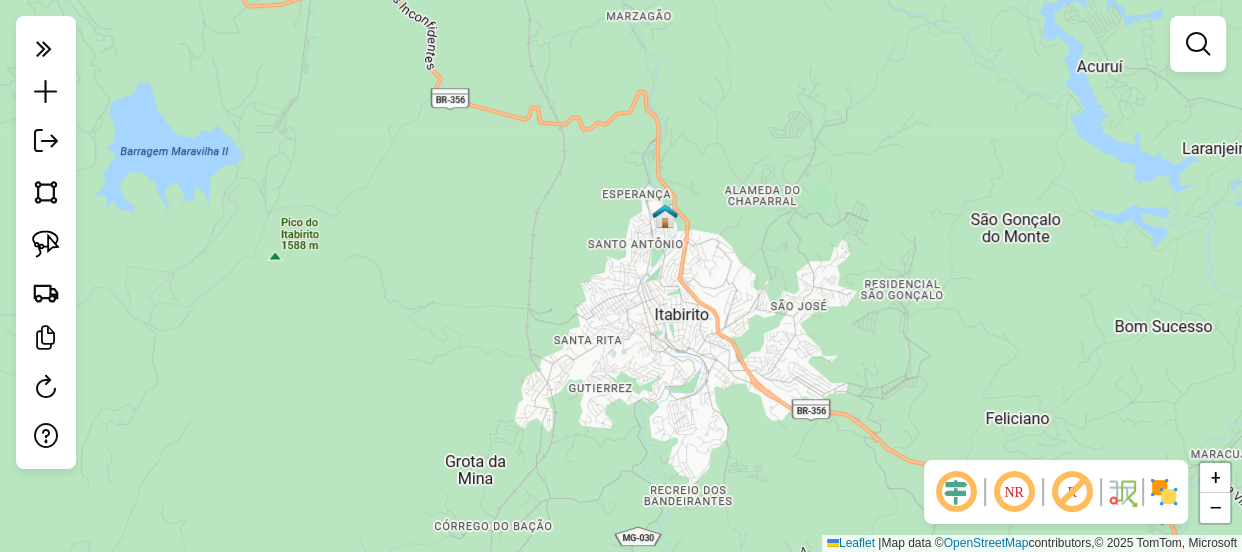 click on "Janela de atendimento Grade de atendimento Capacidade Transportadoras Veículos Cliente Pedidos  Rotas Selecione os dias de semana para filtrar as janelas de atendimento  Seg   Ter   Qua   Qui   Sex   Sáb   Dom  Informe o período da janela de atendimento: De: Até:  Filtrar exatamente a janela do cliente  Considerar janela de atendimento padrão  Selecione os dias de semana para filtrar as grades de atendimento  Seg   Ter   Qua   Qui   Sex   Sáb   Dom   Considerar clientes sem dia de atendimento cadastrado  Clientes fora do dia de atendimento selecionado Filtrar as atividades entre os valores definidos abaixo:  Peso mínimo:   Peso máximo:   Cubagem mínima:   Cubagem máxima:   De:   Até:  Filtrar as atividades entre o tempo de atendimento definido abaixo:  De:   Até:   Considerar capacidade total dos clientes não roteirizados Transportadora: Selecione um ou mais itens Tipo de veículo: Selecione um ou mais itens Veículo: Selecione um ou mais itens Motorista: Selecione um ou mais itens Nome: Rótulo:" 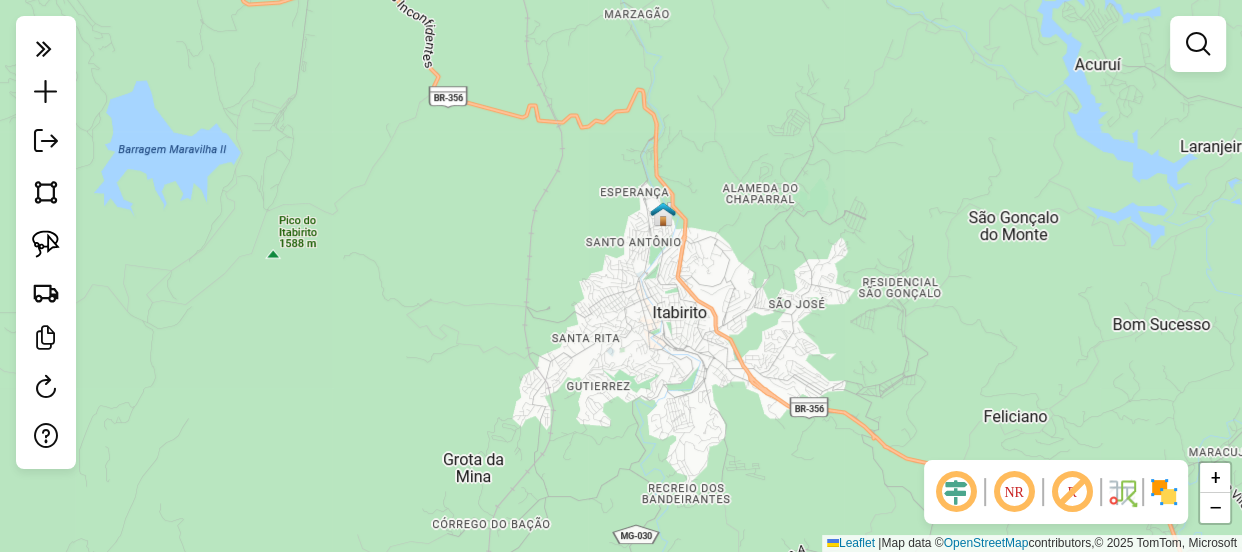 drag, startPoint x: 778, startPoint y: 281, endPoint x: 735, endPoint y: 237, distance: 61.522354 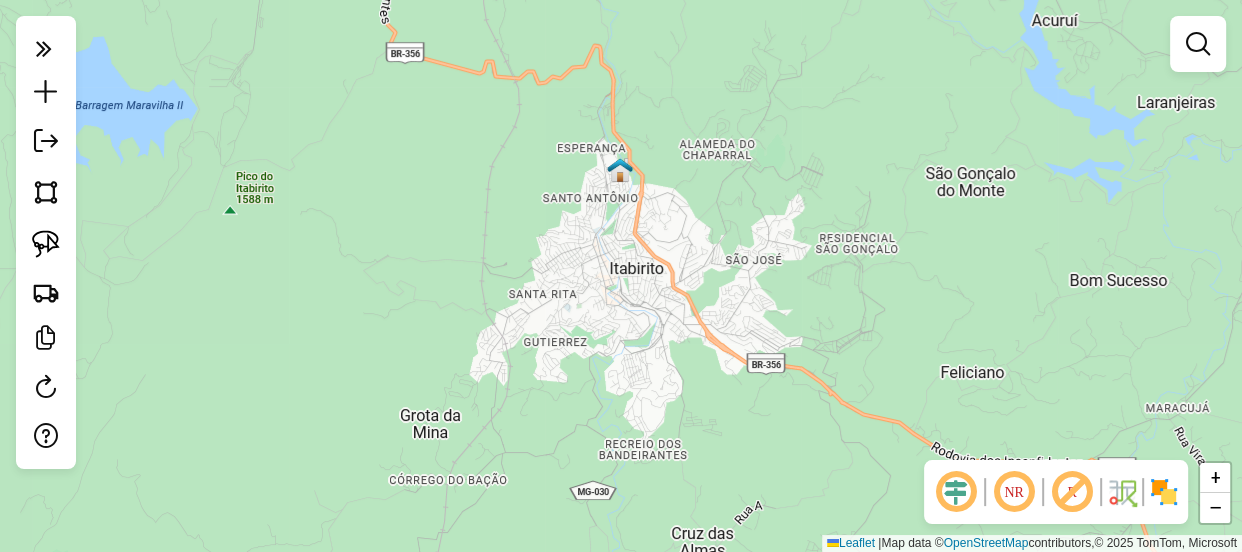 click on "Janela de atendimento Grade de atendimento Capacidade Transportadoras Veículos Cliente Pedidos  Rotas Selecione os dias de semana para filtrar as janelas de atendimento  Seg   Ter   Qua   Qui   Sex   Sáb   Dom  Informe o período da janela de atendimento: De: Até:  Filtrar exatamente a janela do cliente  Considerar janela de atendimento padrão  Selecione os dias de semana para filtrar as grades de atendimento  Seg   Ter   Qua   Qui   Sex   Sáb   Dom   Considerar clientes sem dia de atendimento cadastrado  Clientes fora do dia de atendimento selecionado Filtrar as atividades entre os valores definidos abaixo:  Peso mínimo:   Peso máximo:   Cubagem mínima:   Cubagem máxima:   De:   Até:  Filtrar as atividades entre o tempo de atendimento definido abaixo:  De:   Até:   Considerar capacidade total dos clientes não roteirizados Transportadora: Selecione um ou mais itens Tipo de veículo: Selecione um ou mais itens Veículo: Selecione um ou mais itens Motorista: Selecione um ou mais itens Nome: Rótulo:" 